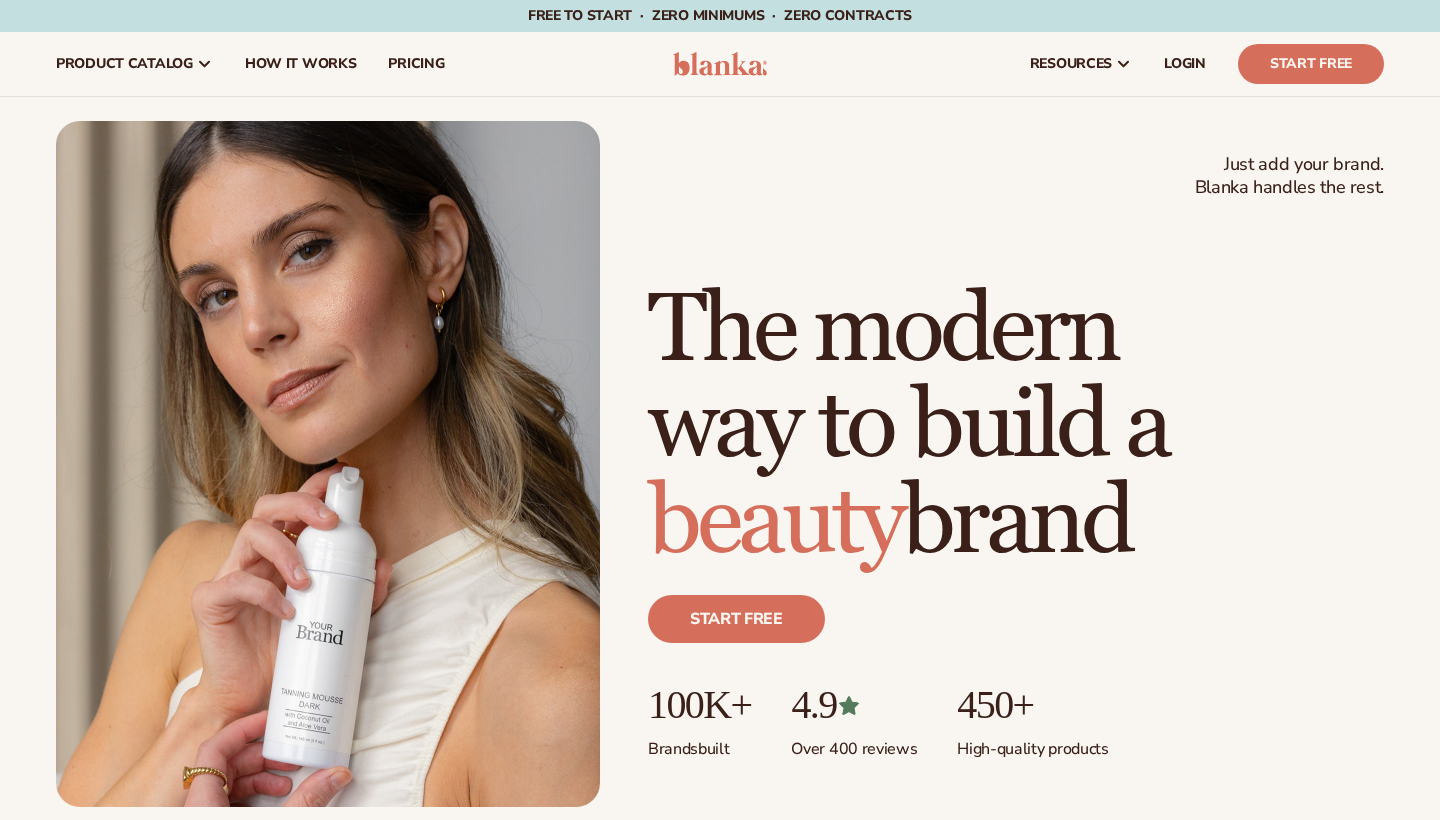 scroll, scrollTop: 0, scrollLeft: 0, axis: both 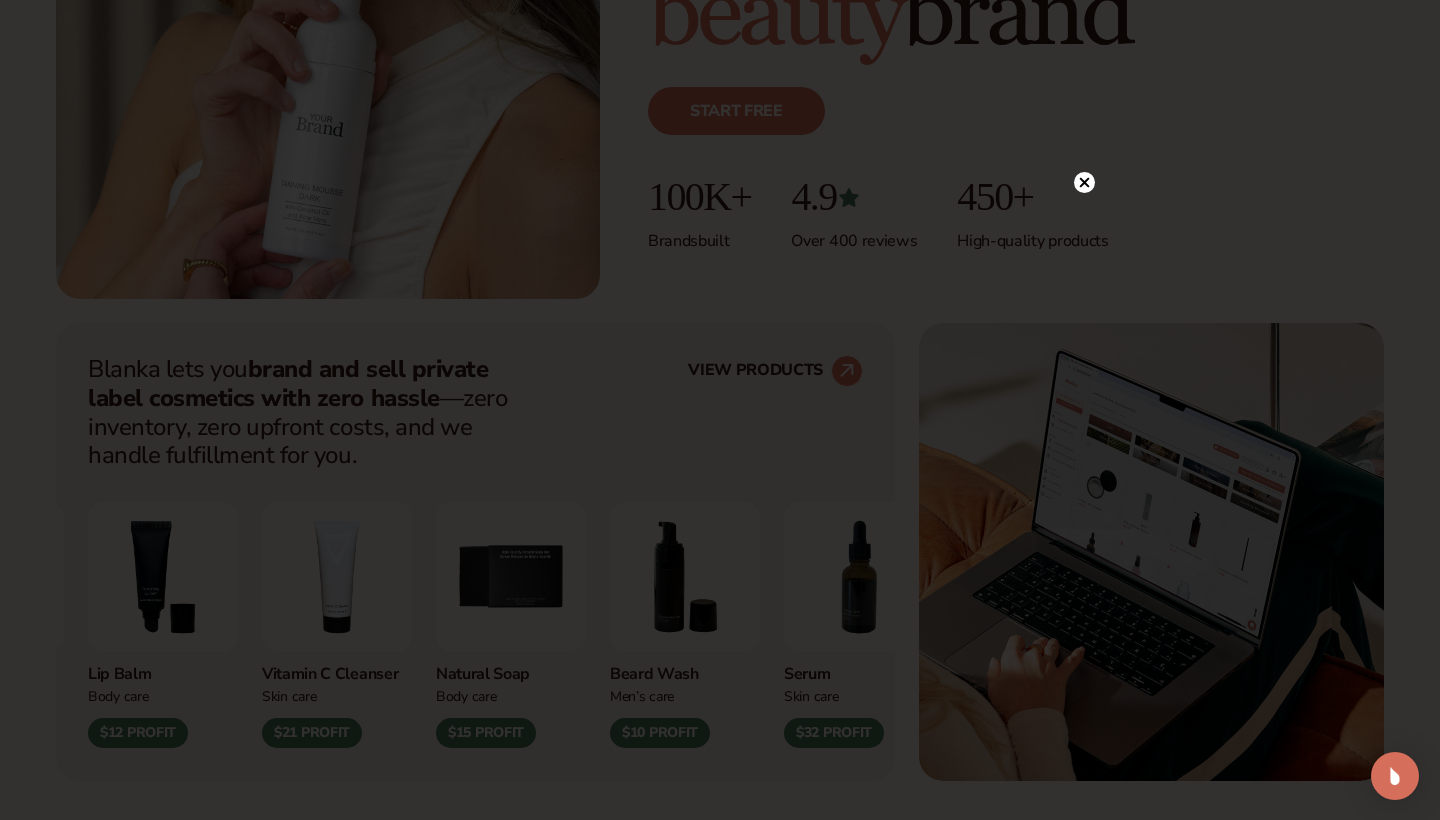 click 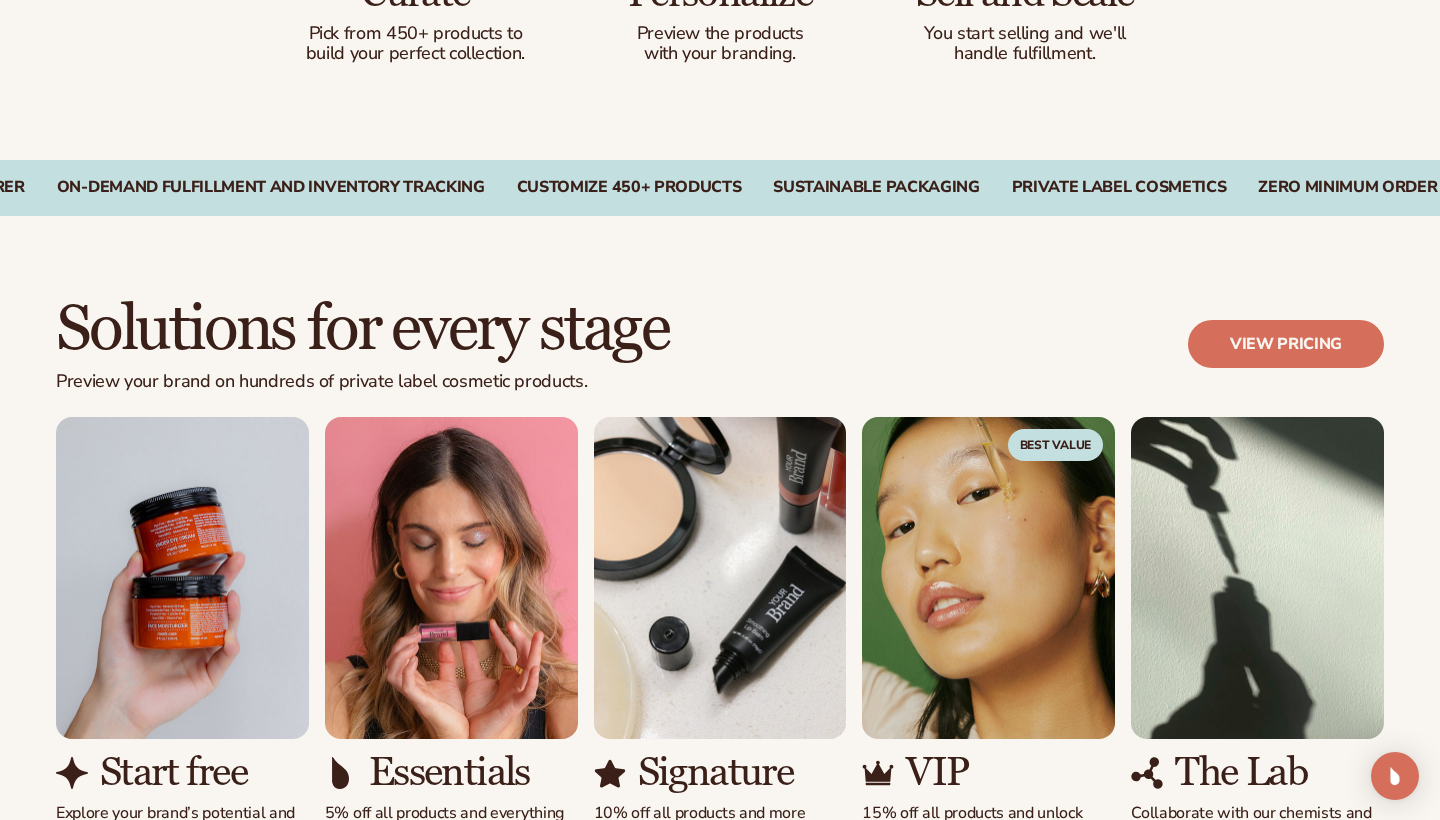 scroll, scrollTop: 1665, scrollLeft: 0, axis: vertical 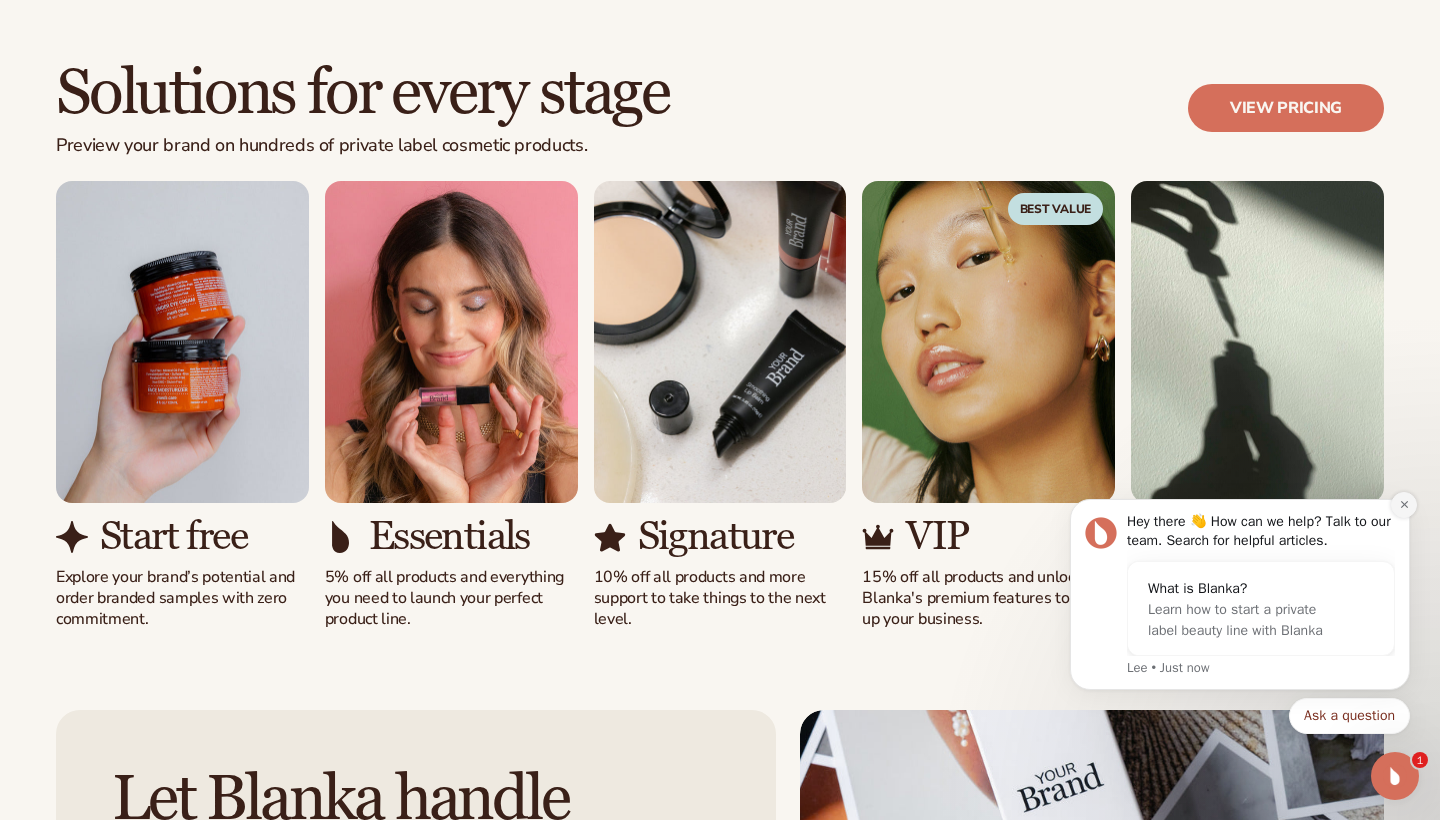 click at bounding box center (1404, 505) 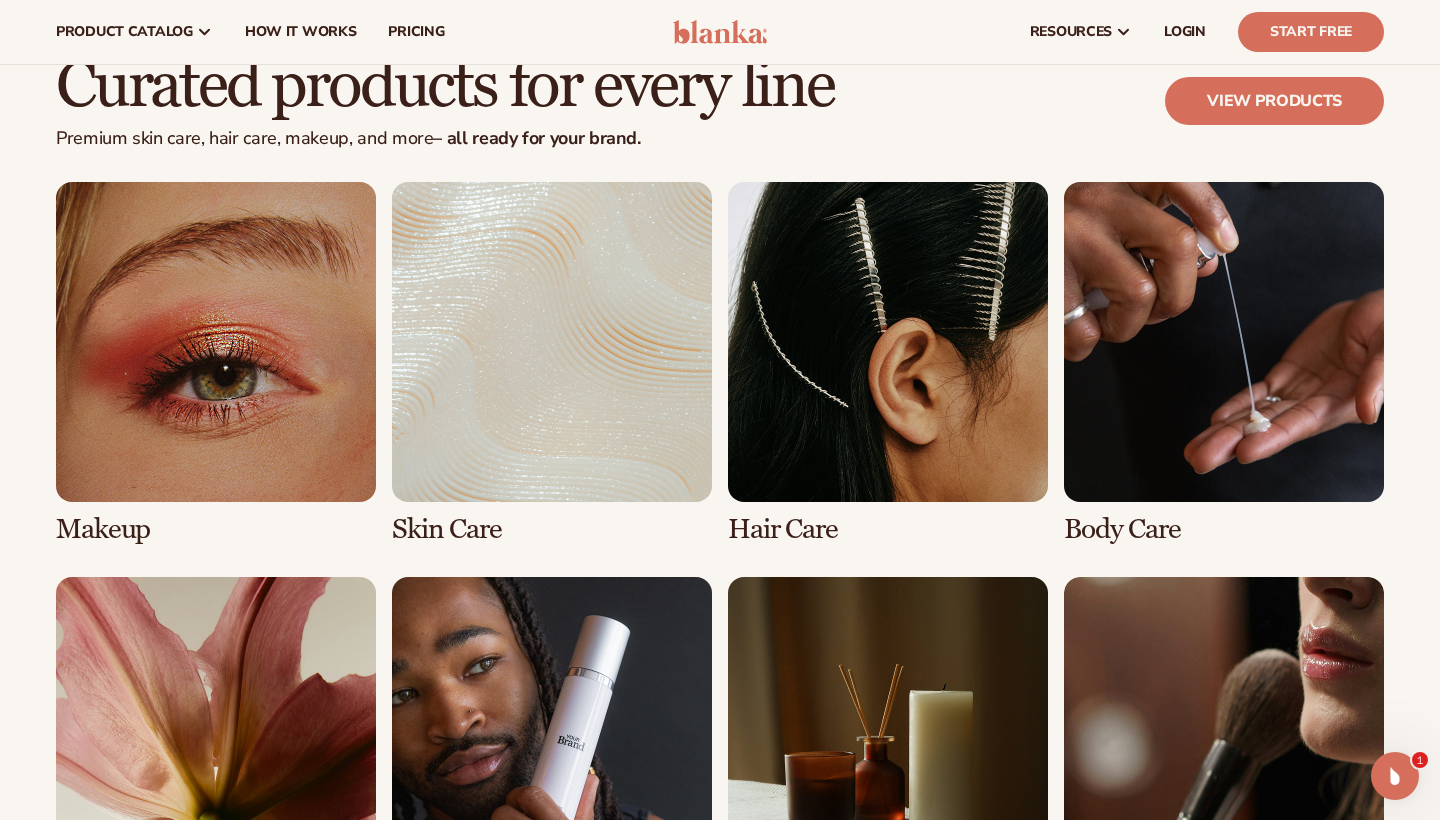 scroll, scrollTop: 3557, scrollLeft: 0, axis: vertical 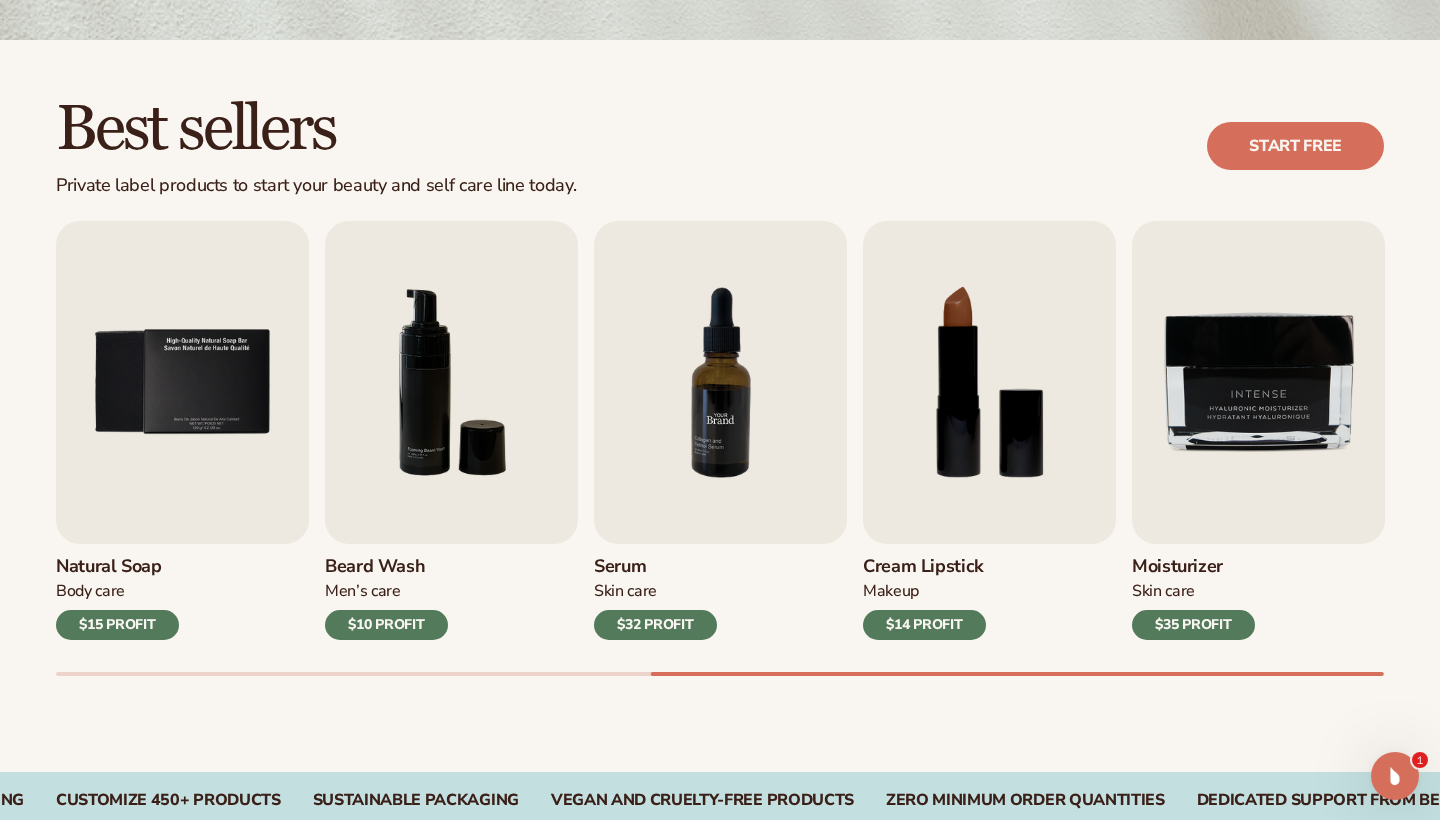 click at bounding box center (720, 382) 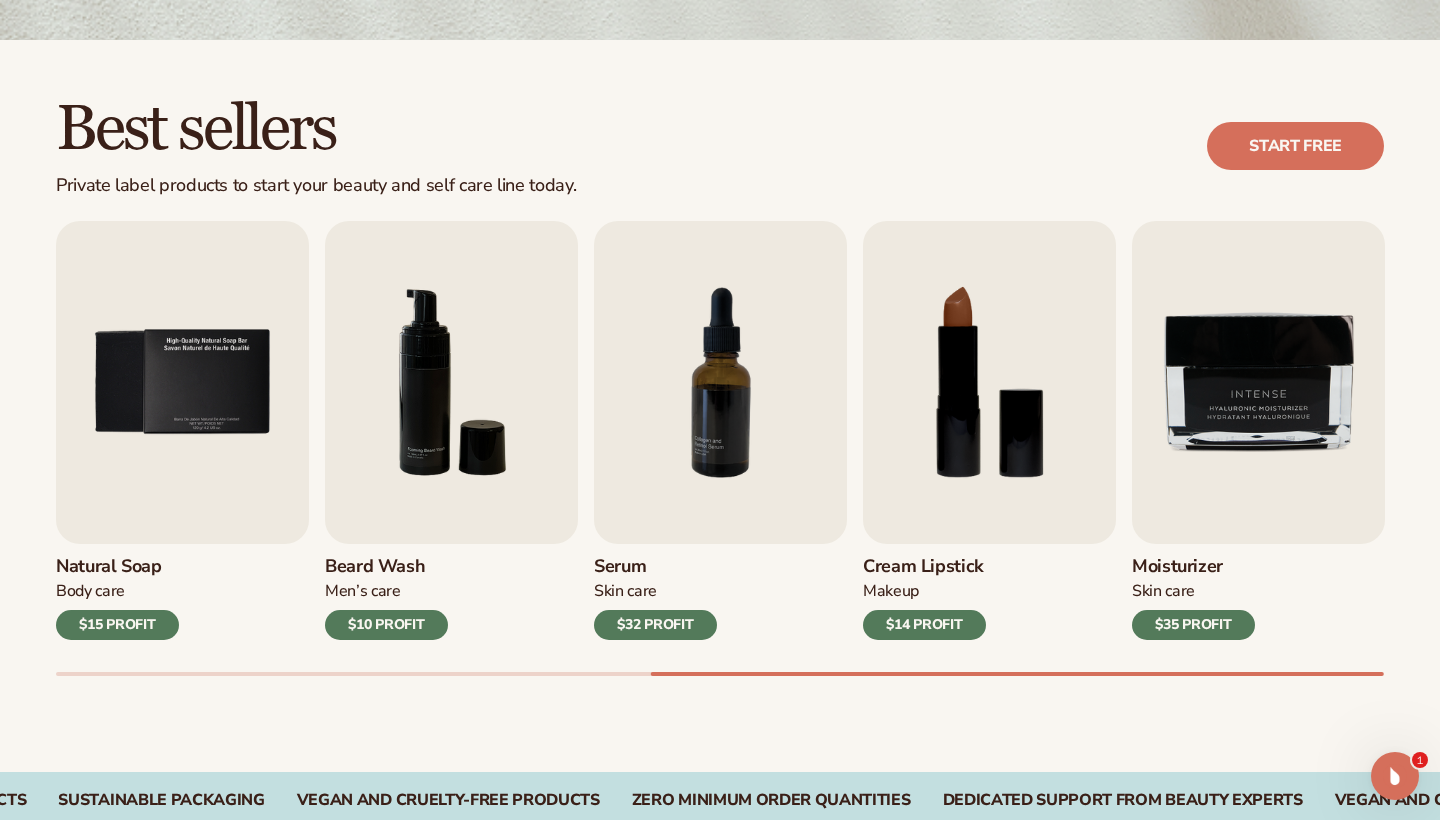 click on "$32 PROFIT" at bounding box center [655, 625] 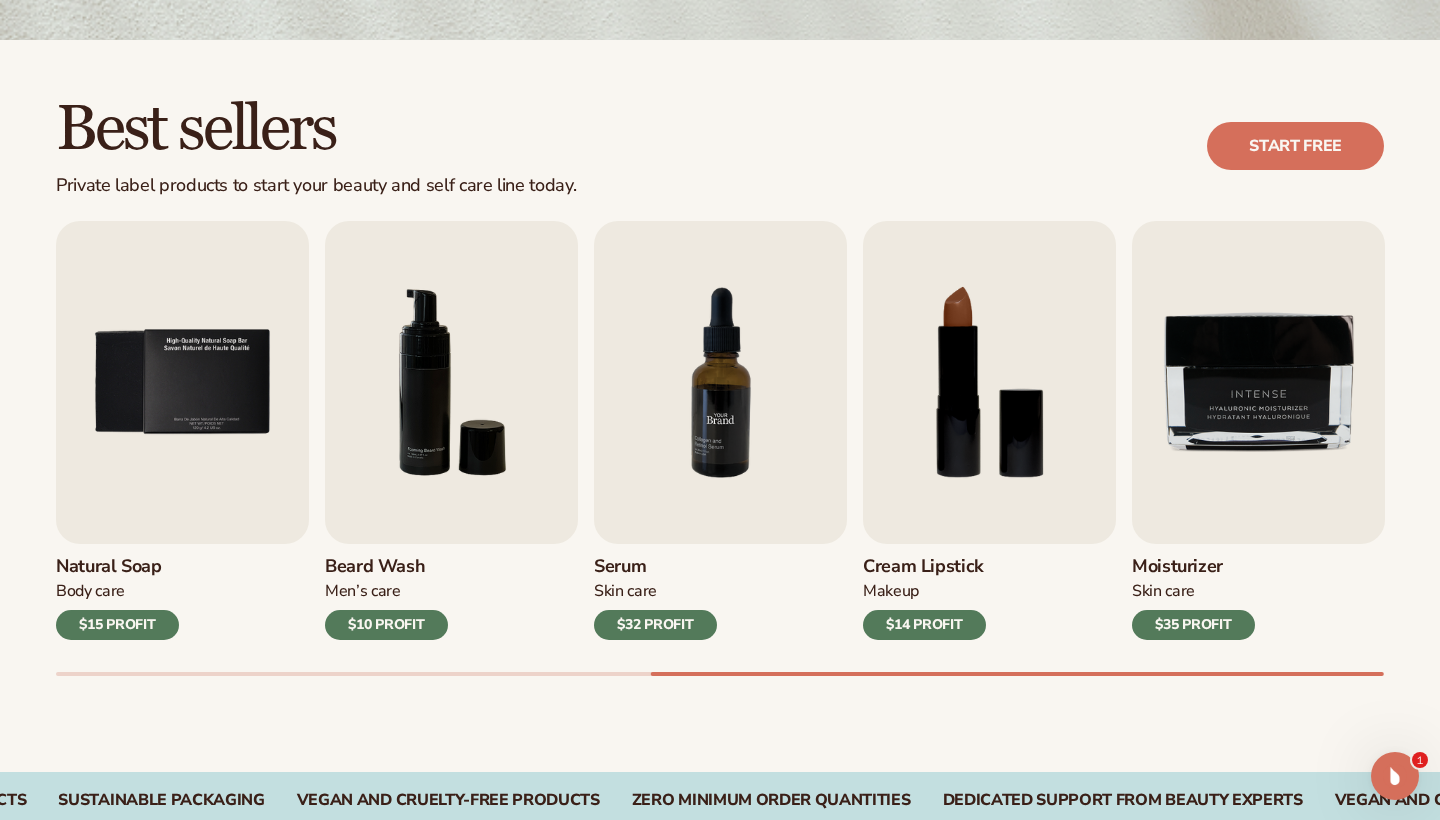 click at bounding box center [720, 382] 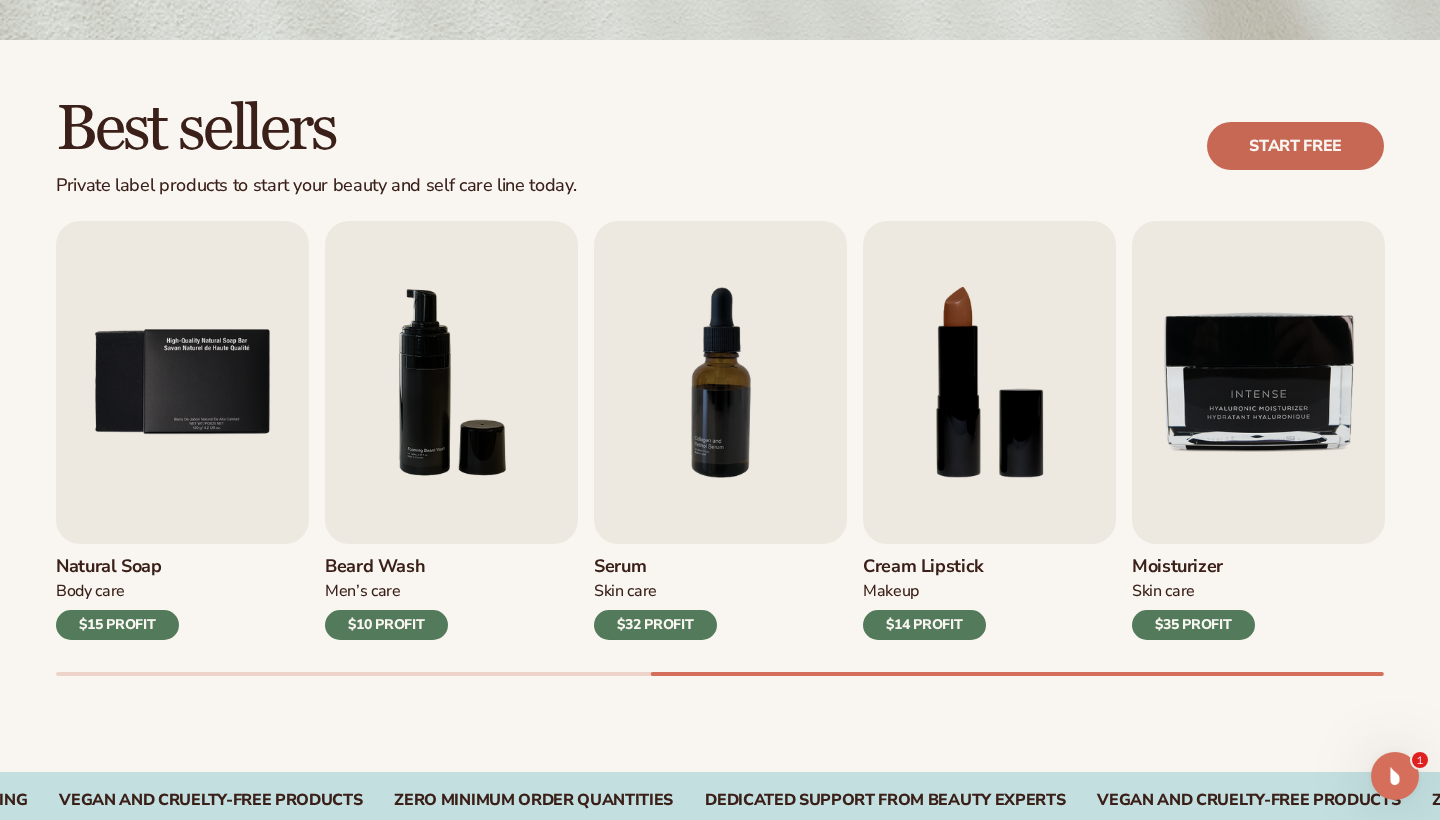 click on "Start free" at bounding box center [1295, 146] 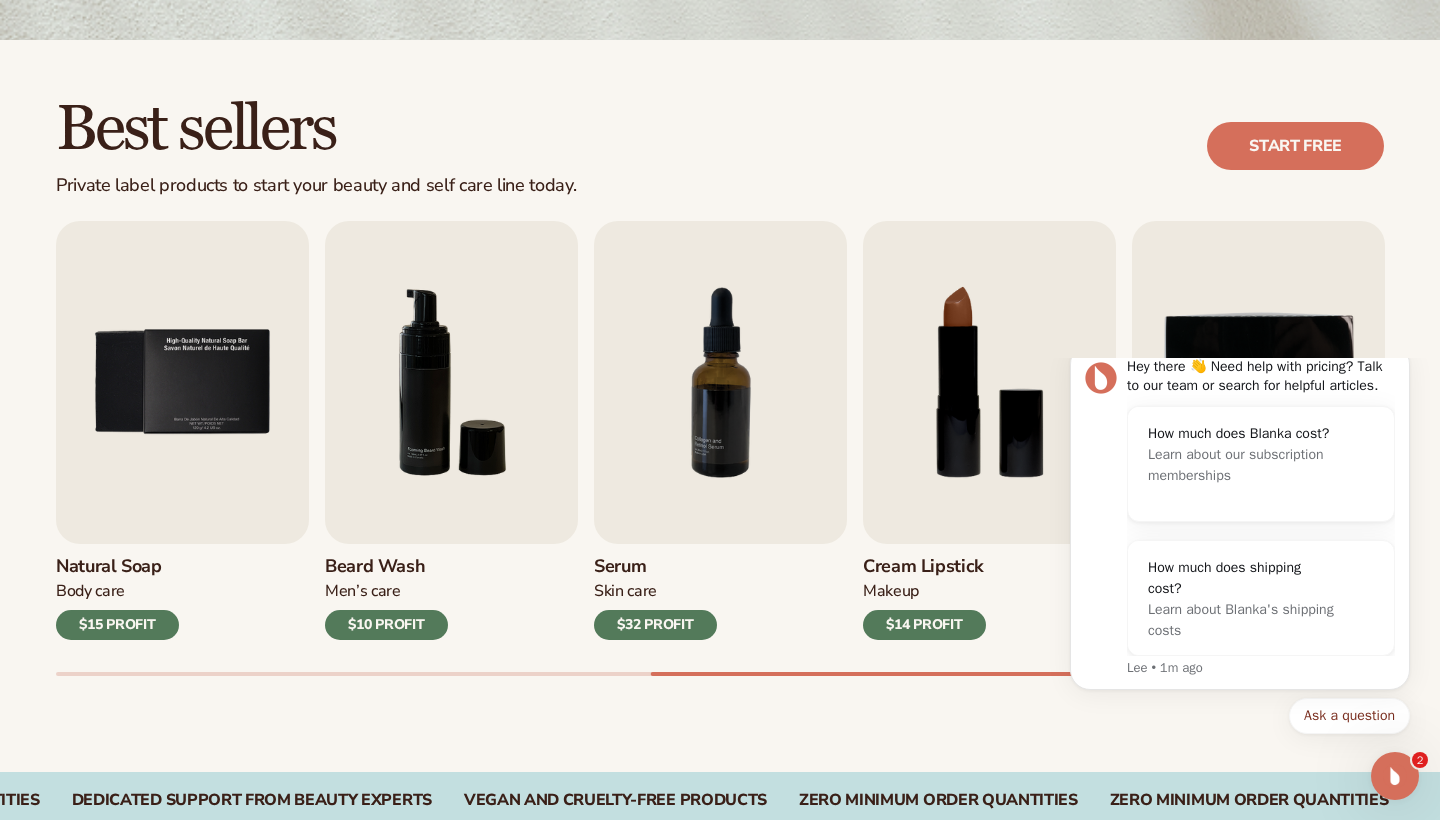 scroll, scrollTop: 0, scrollLeft: 0, axis: both 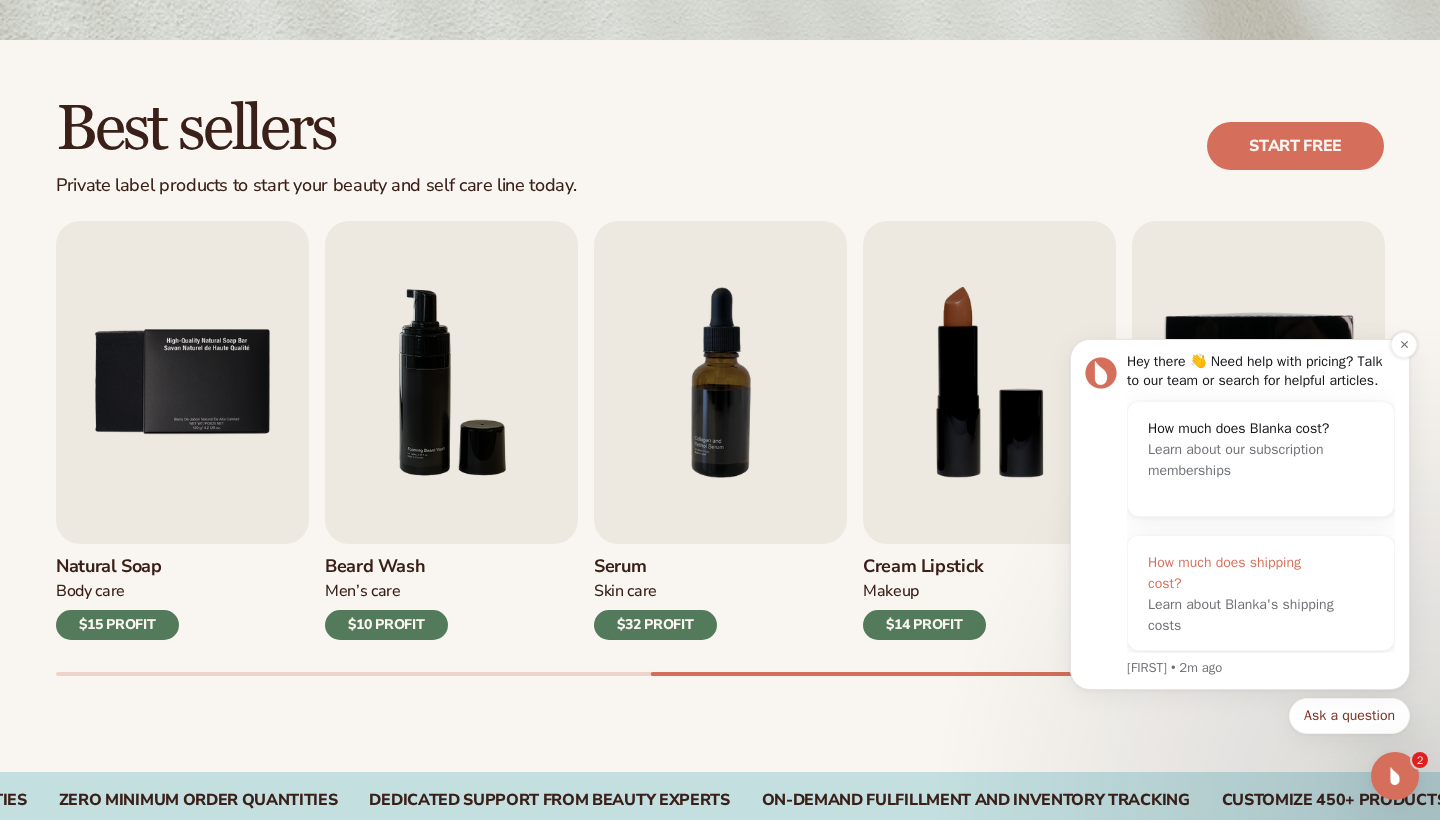 click on "Learn about Blanka's shipping costs" at bounding box center [1241, 615] 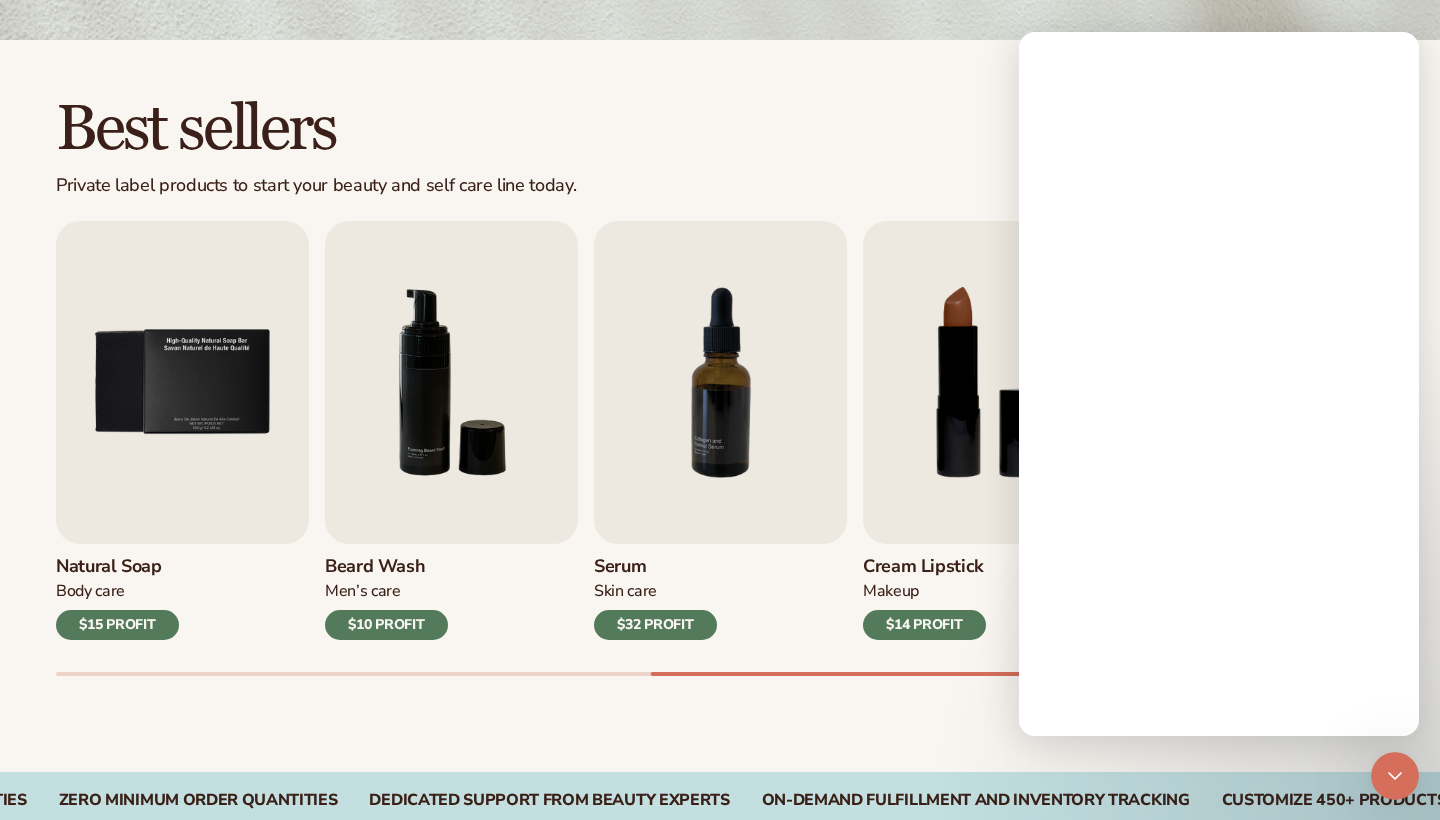 scroll, scrollTop: 0, scrollLeft: 0, axis: both 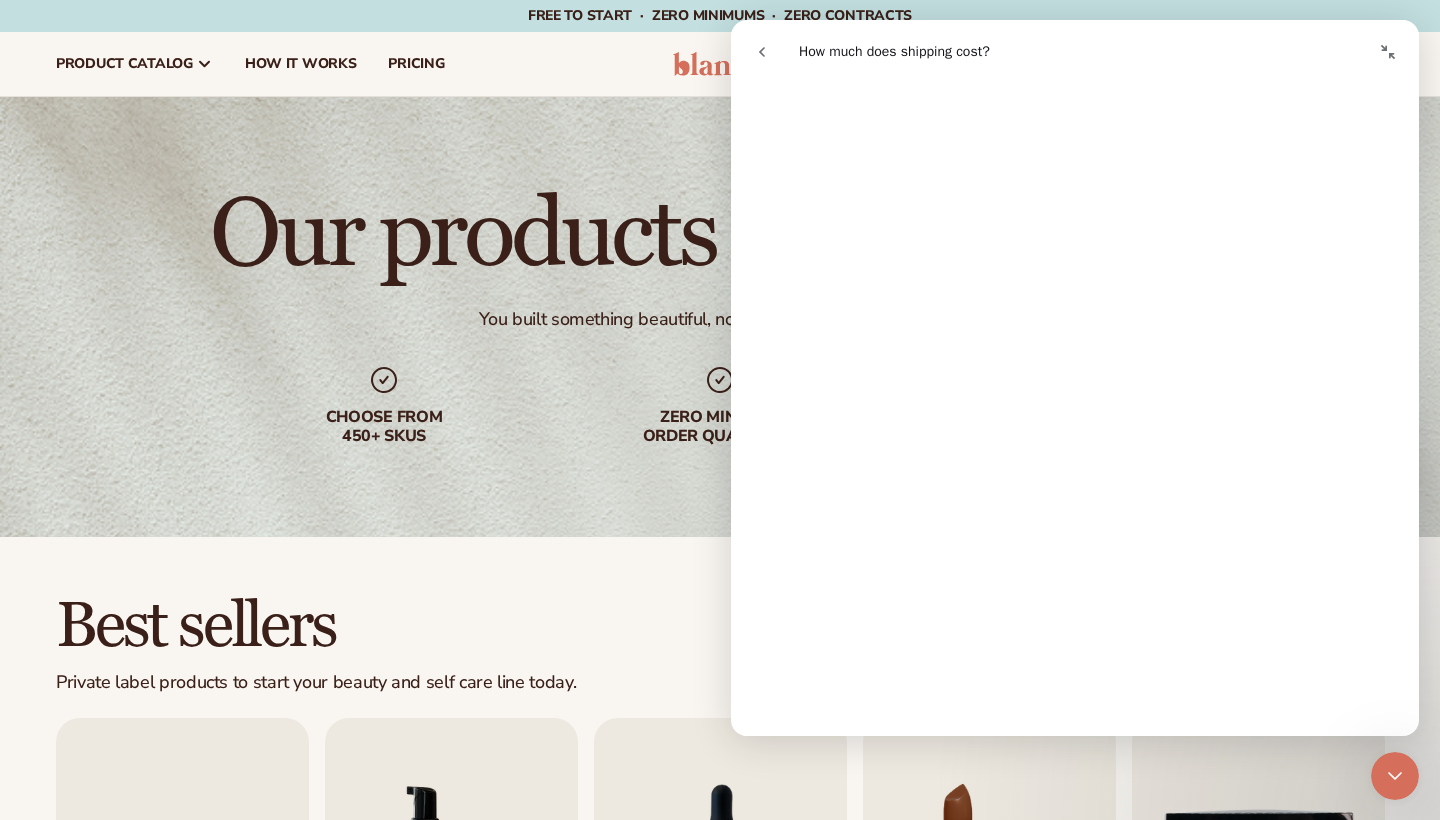 click on "Our products – your brand You built something beautiful, now let us take care of the rest.
Choose from 450+ Skus
Zero minimum order quantities
High-quality product formulas
Best sellers Private label products to start your beauty and self care line today.
Start free
Lip Gloss
Makeup
Skin Care" at bounding box center (720, 1600) 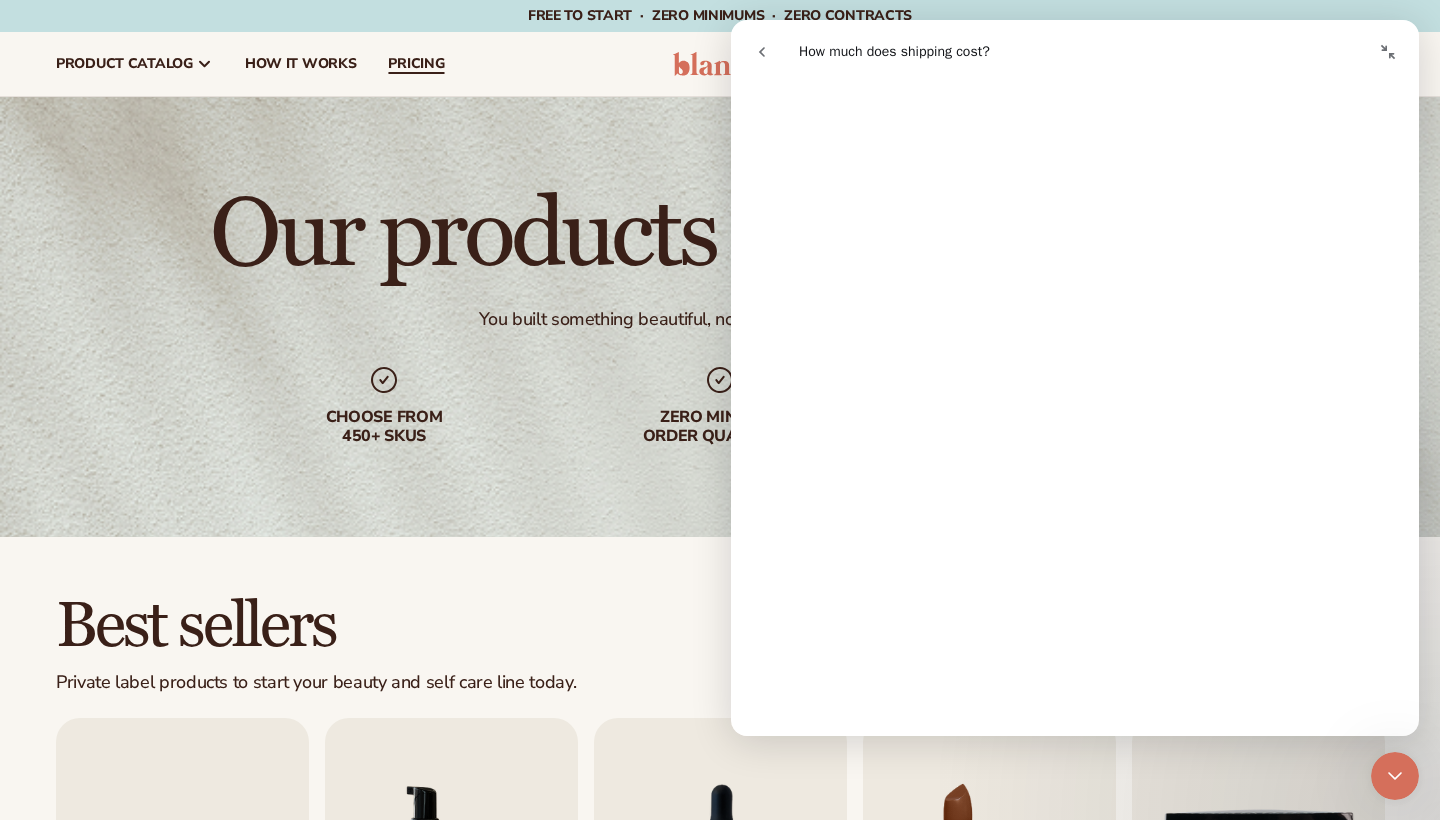 scroll, scrollTop: 0, scrollLeft: 0, axis: both 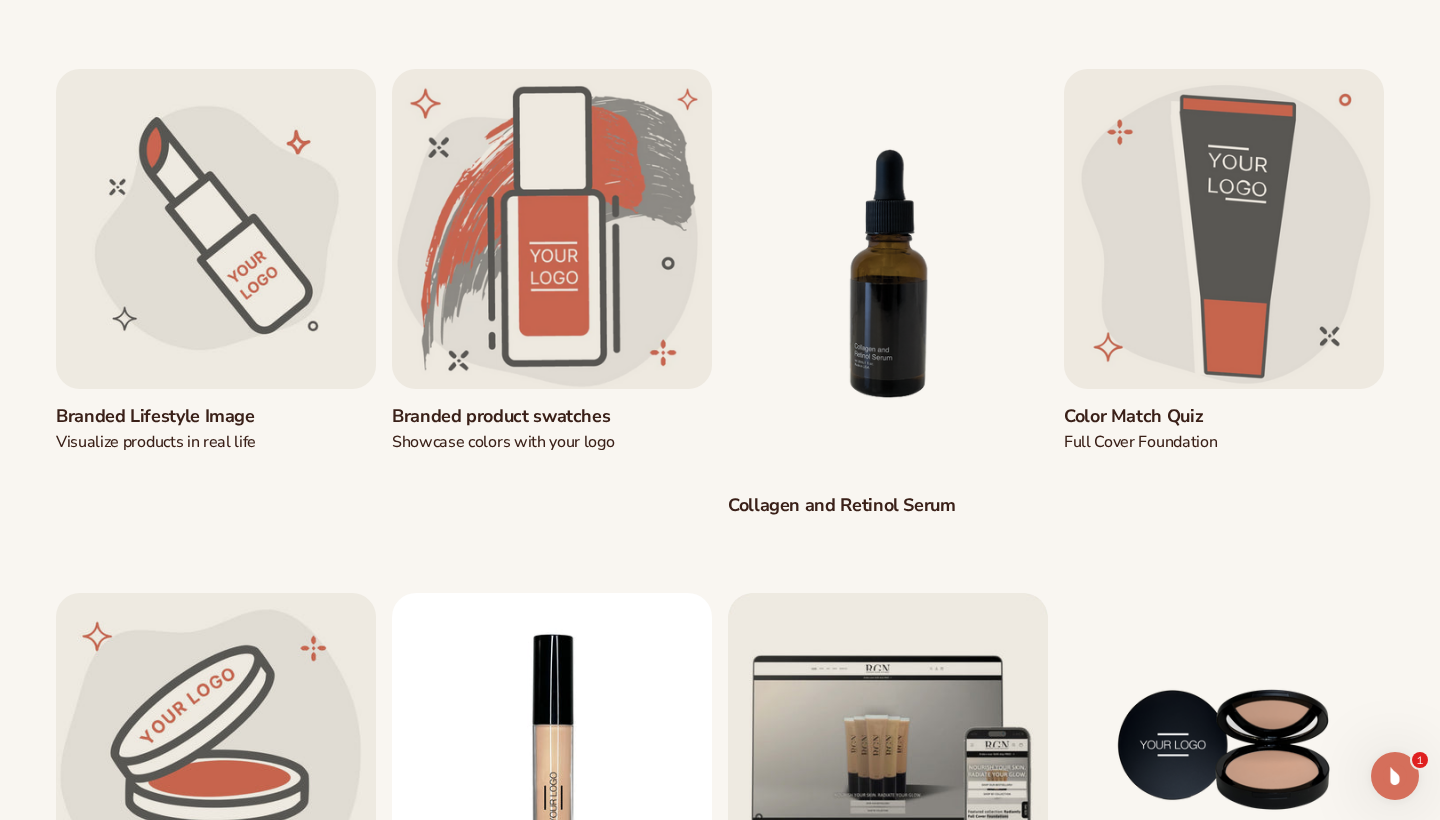 click on "Collagen and Retinol Serum" at bounding box center [888, 505] 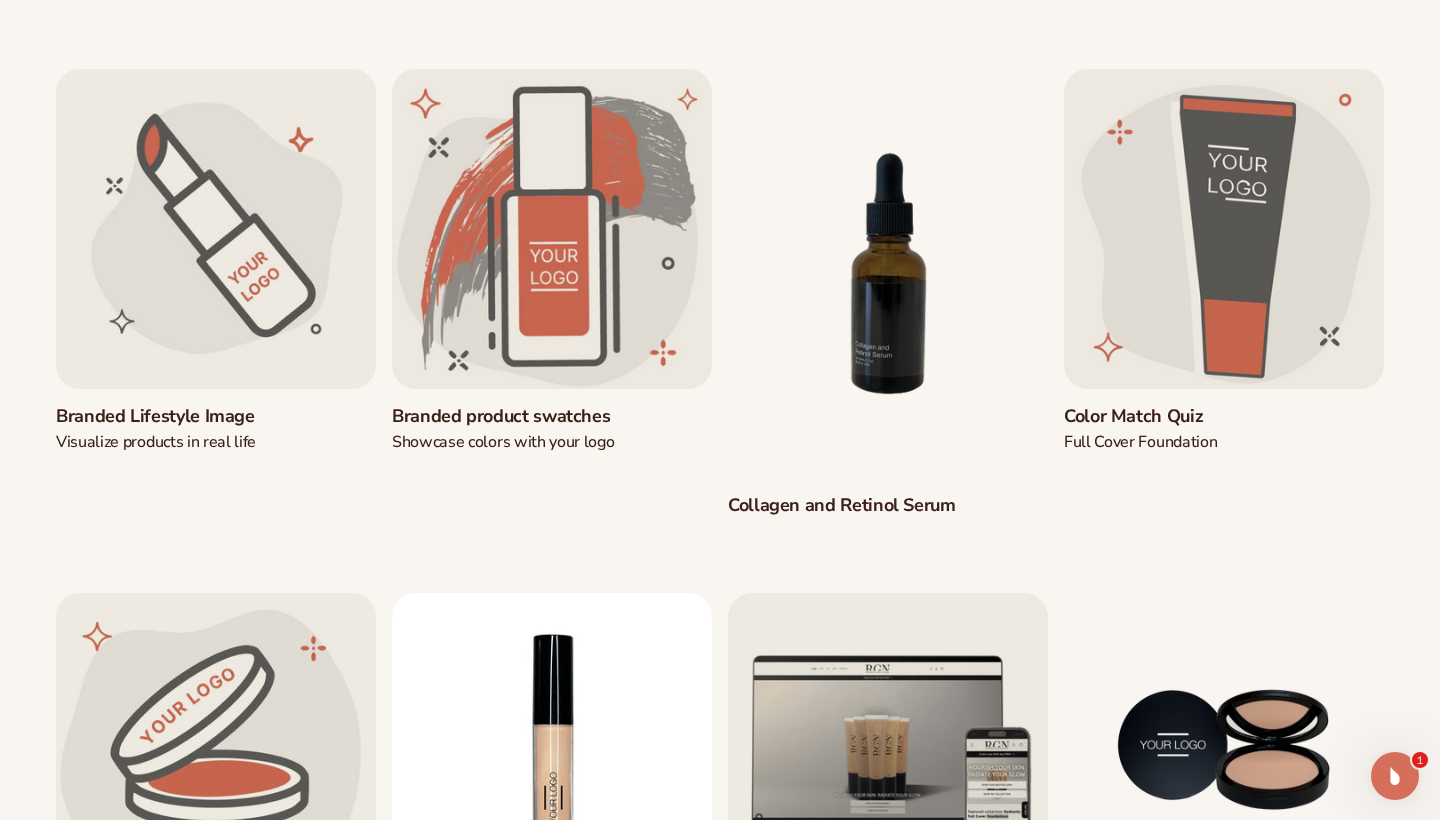 click on "Branded Lifestyle Image" at bounding box center [216, 416] 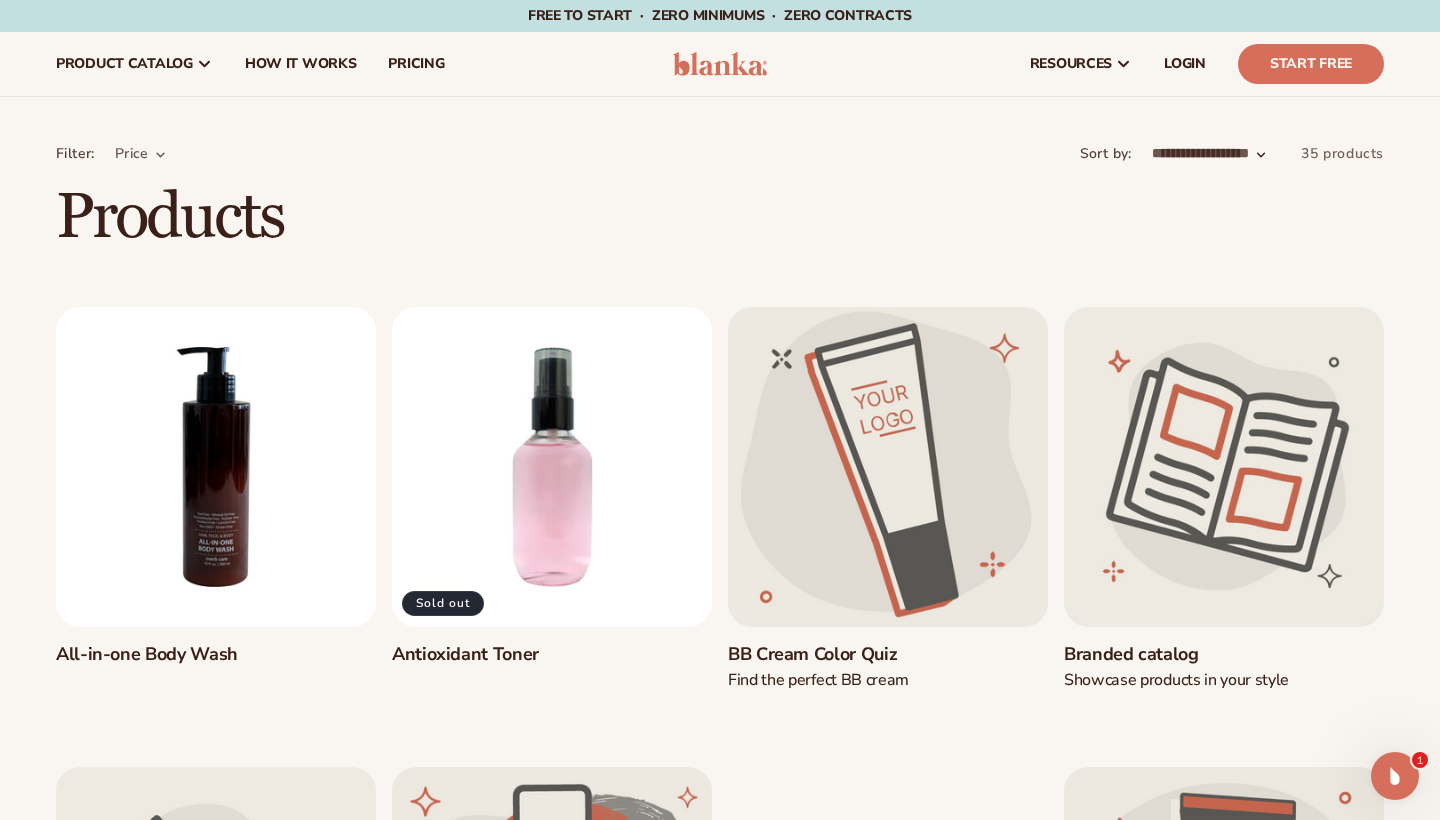 scroll, scrollTop: 0, scrollLeft: 0, axis: both 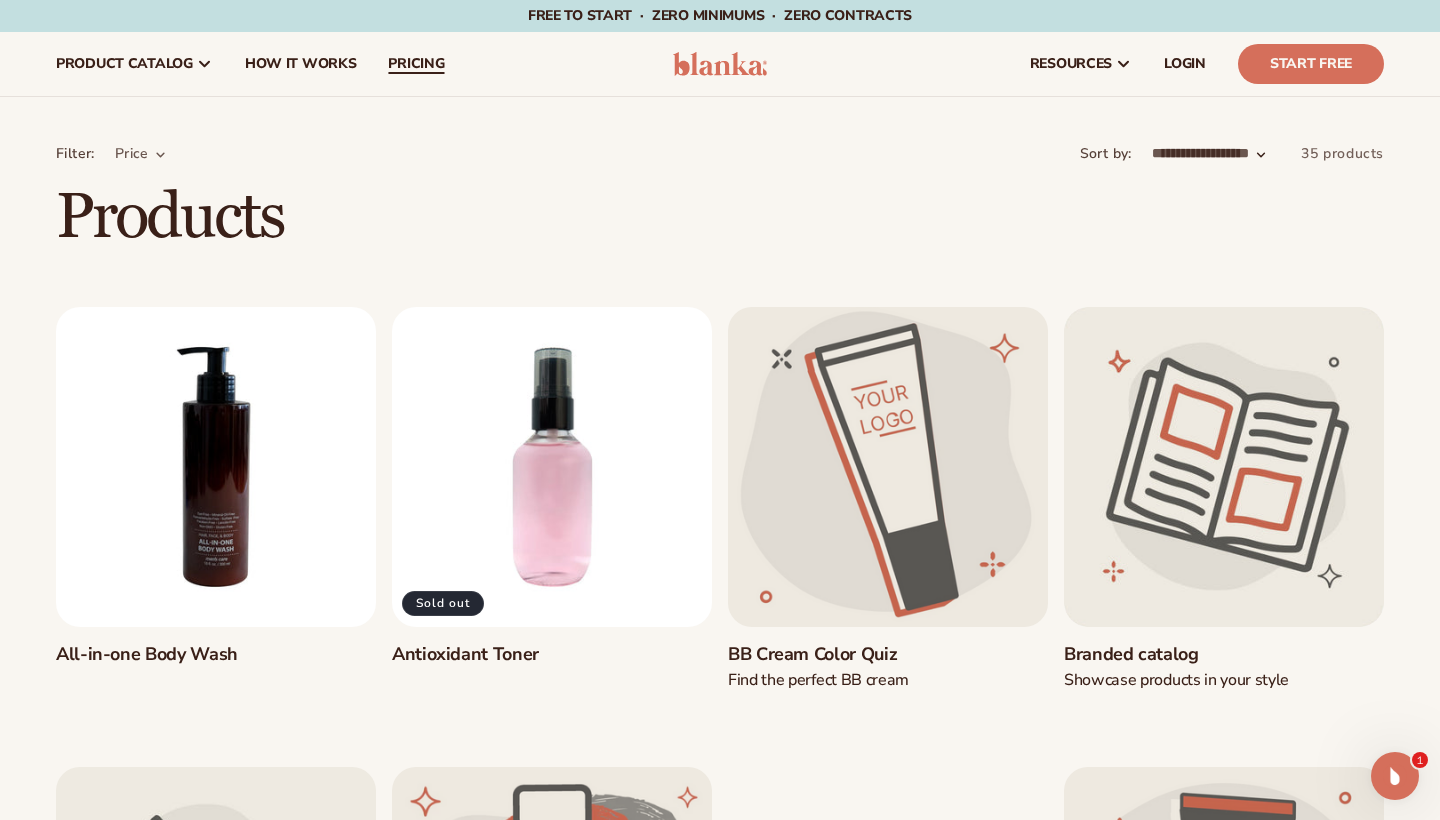 click on "pricing" at bounding box center [416, 64] 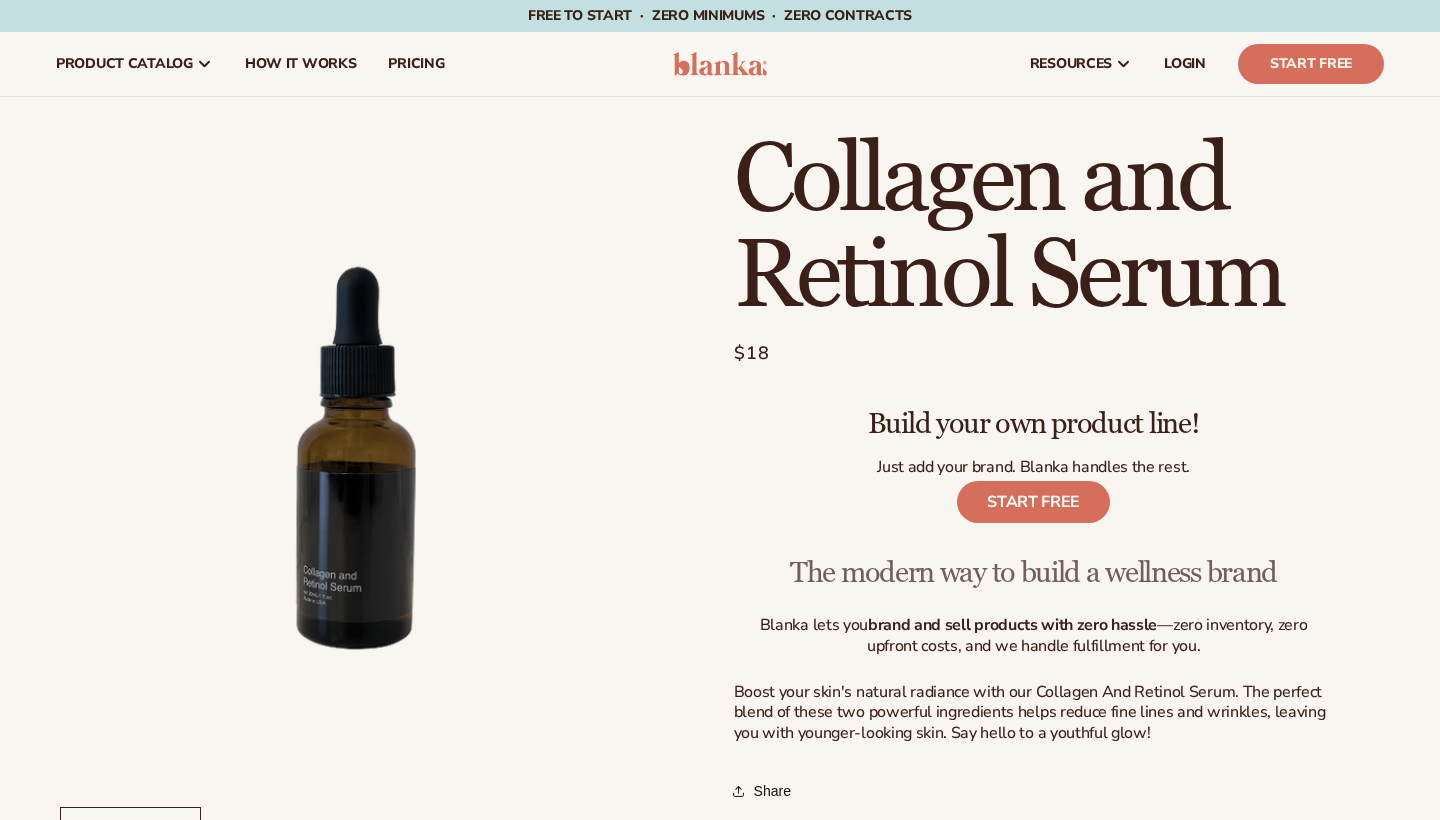 scroll, scrollTop: 0, scrollLeft: 0, axis: both 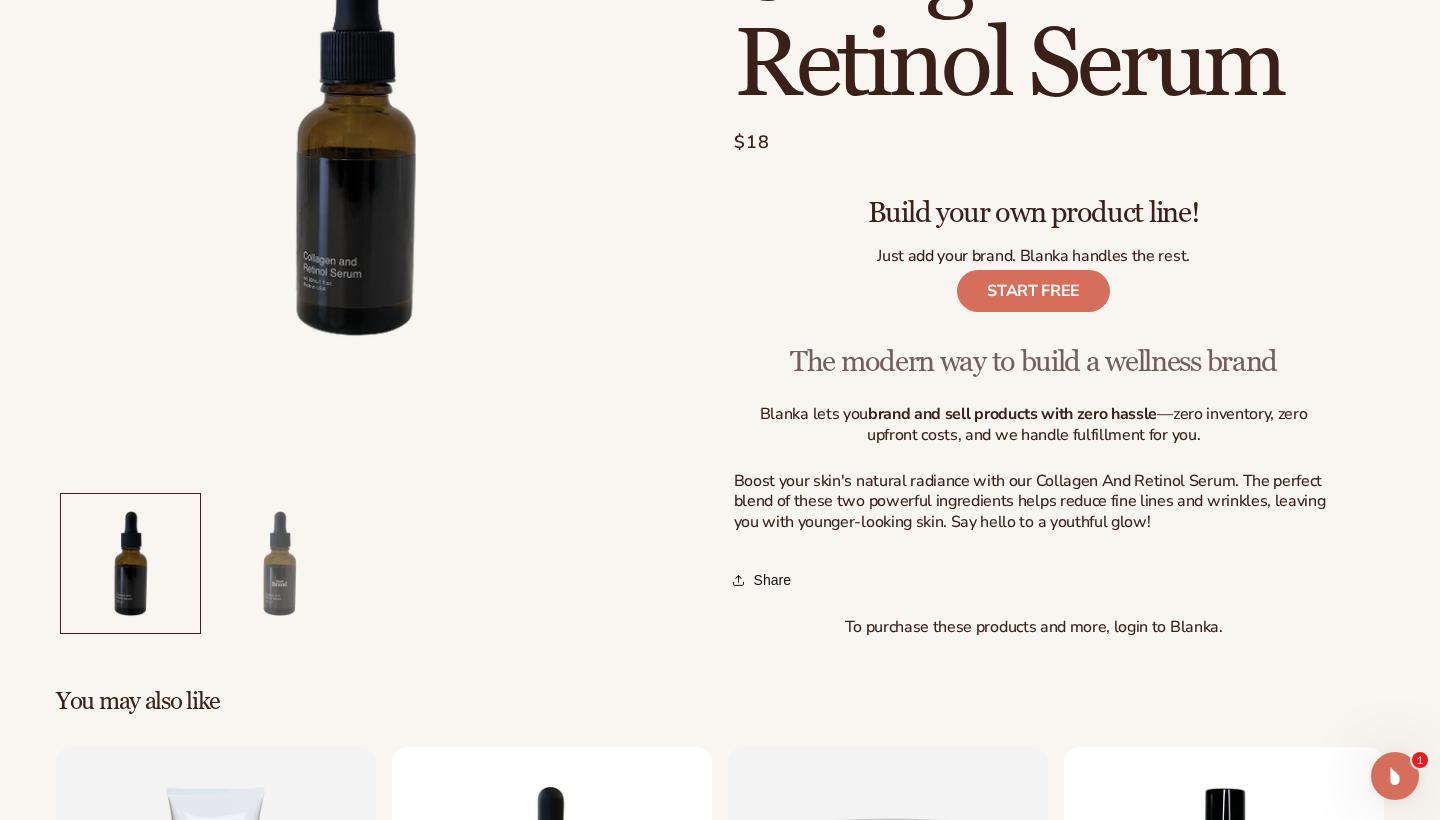 click at bounding box center (279, 563) 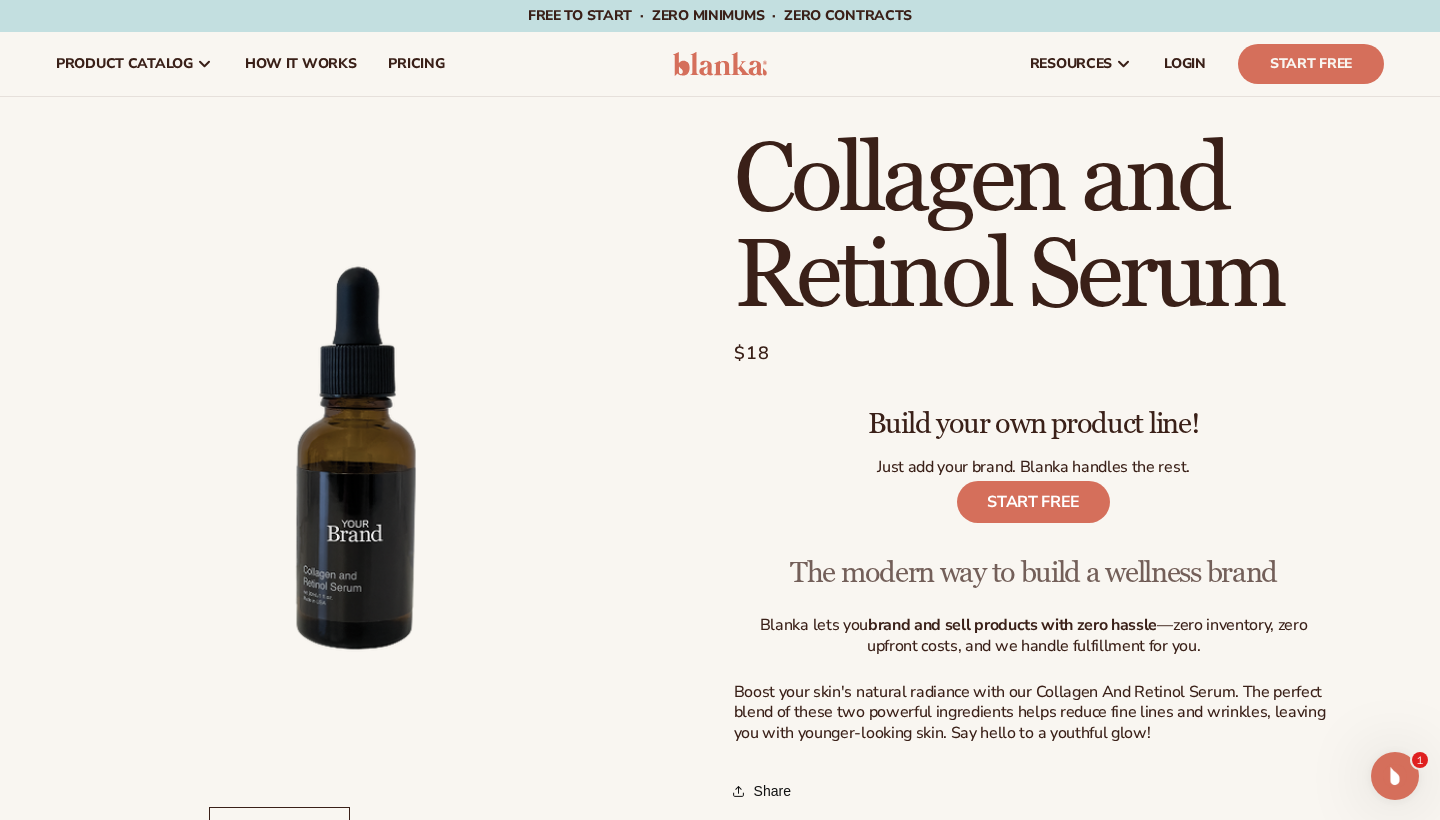 scroll, scrollTop: 0, scrollLeft: 0, axis: both 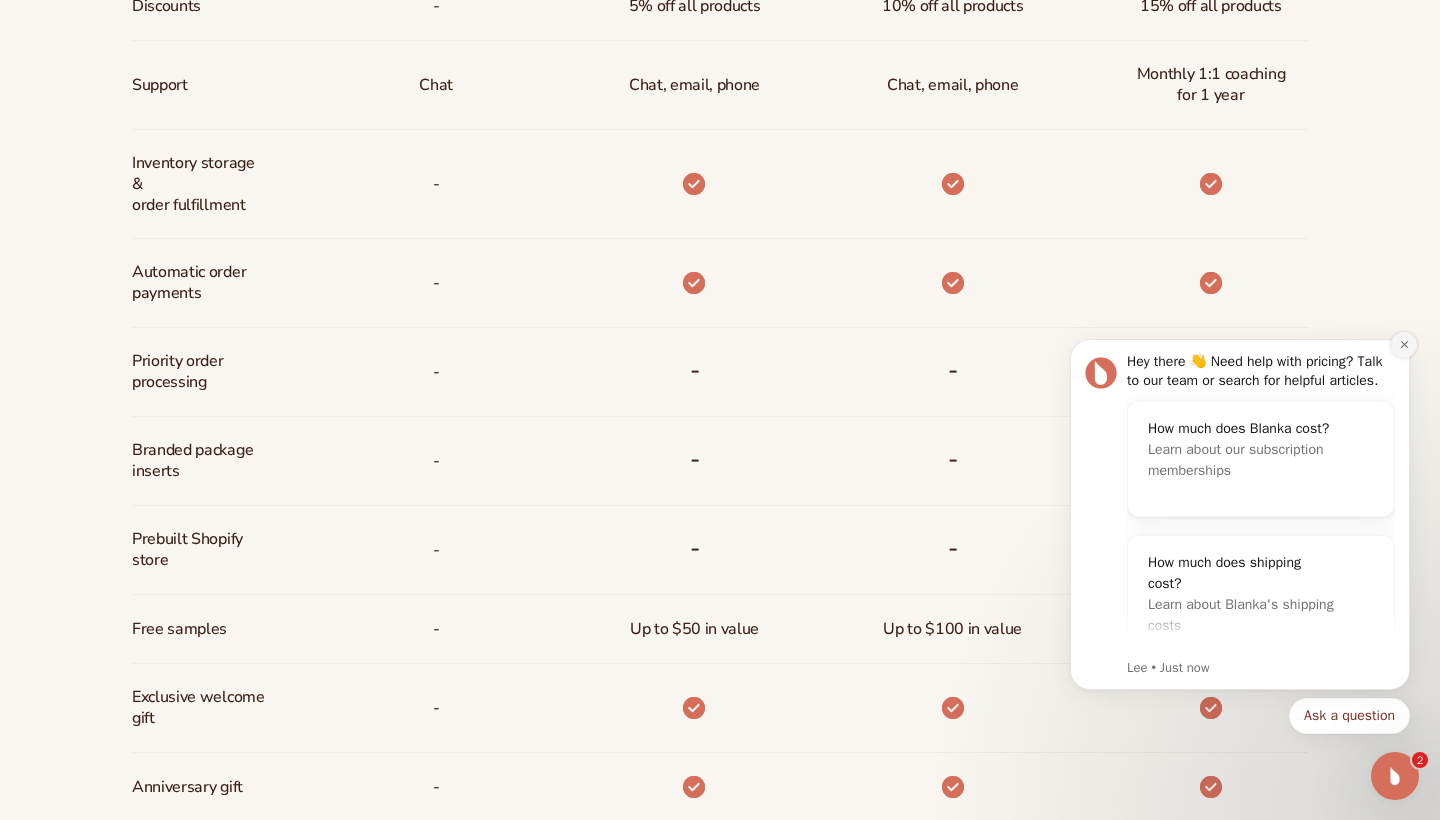 click at bounding box center (1404, 345) 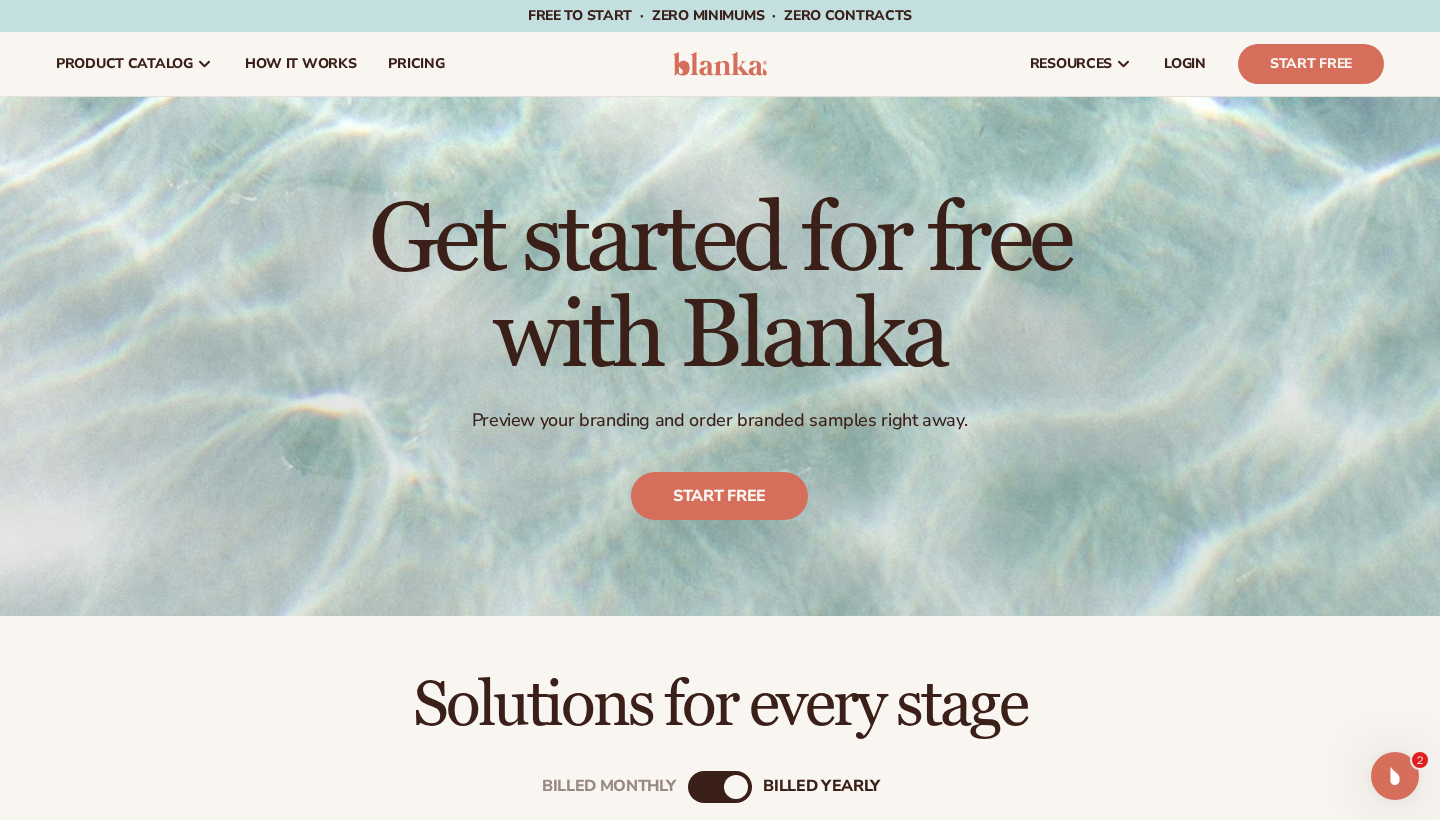 scroll, scrollTop: 0, scrollLeft: 0, axis: both 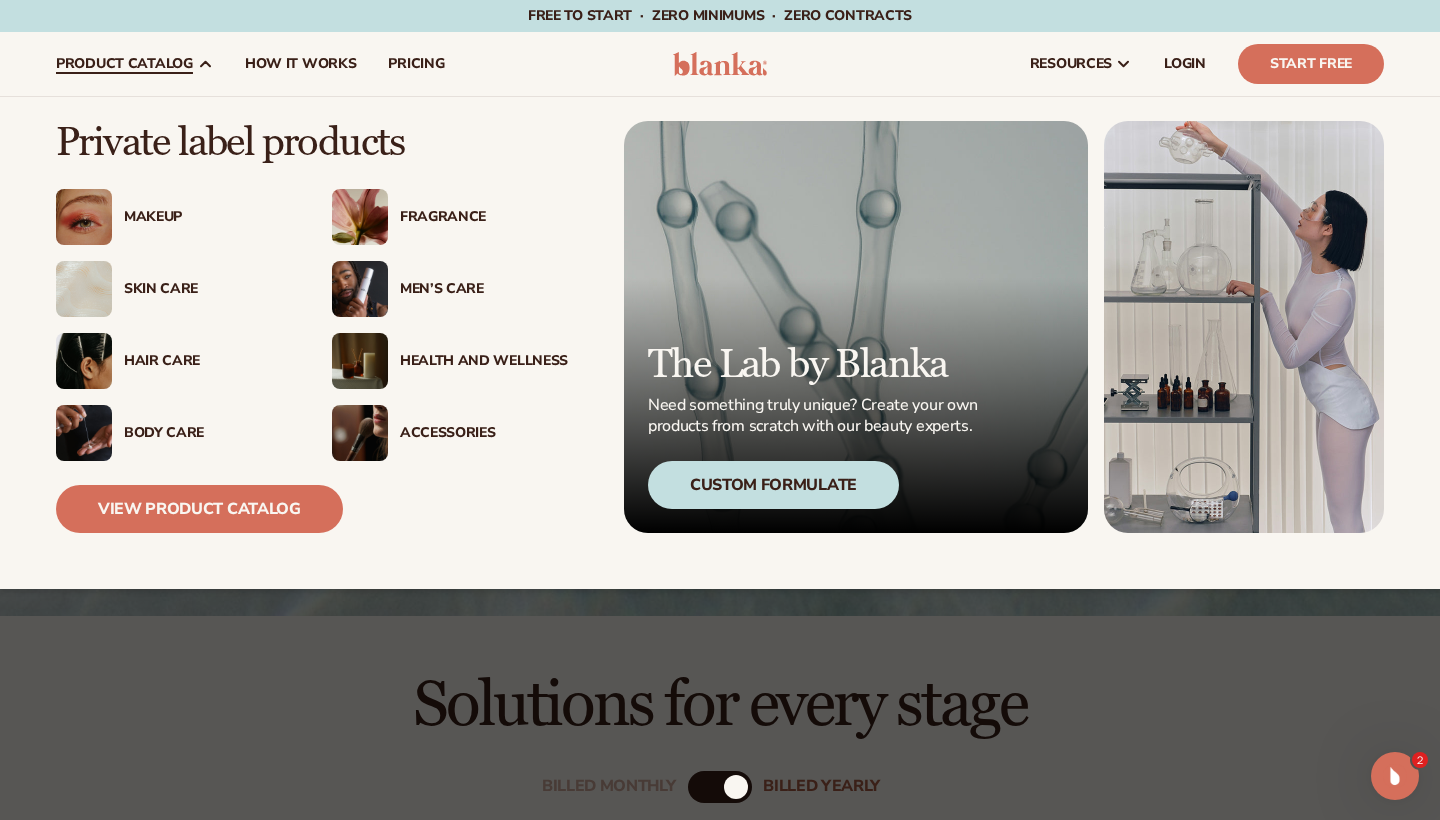 click on "Health And Wellness" at bounding box center [484, 361] 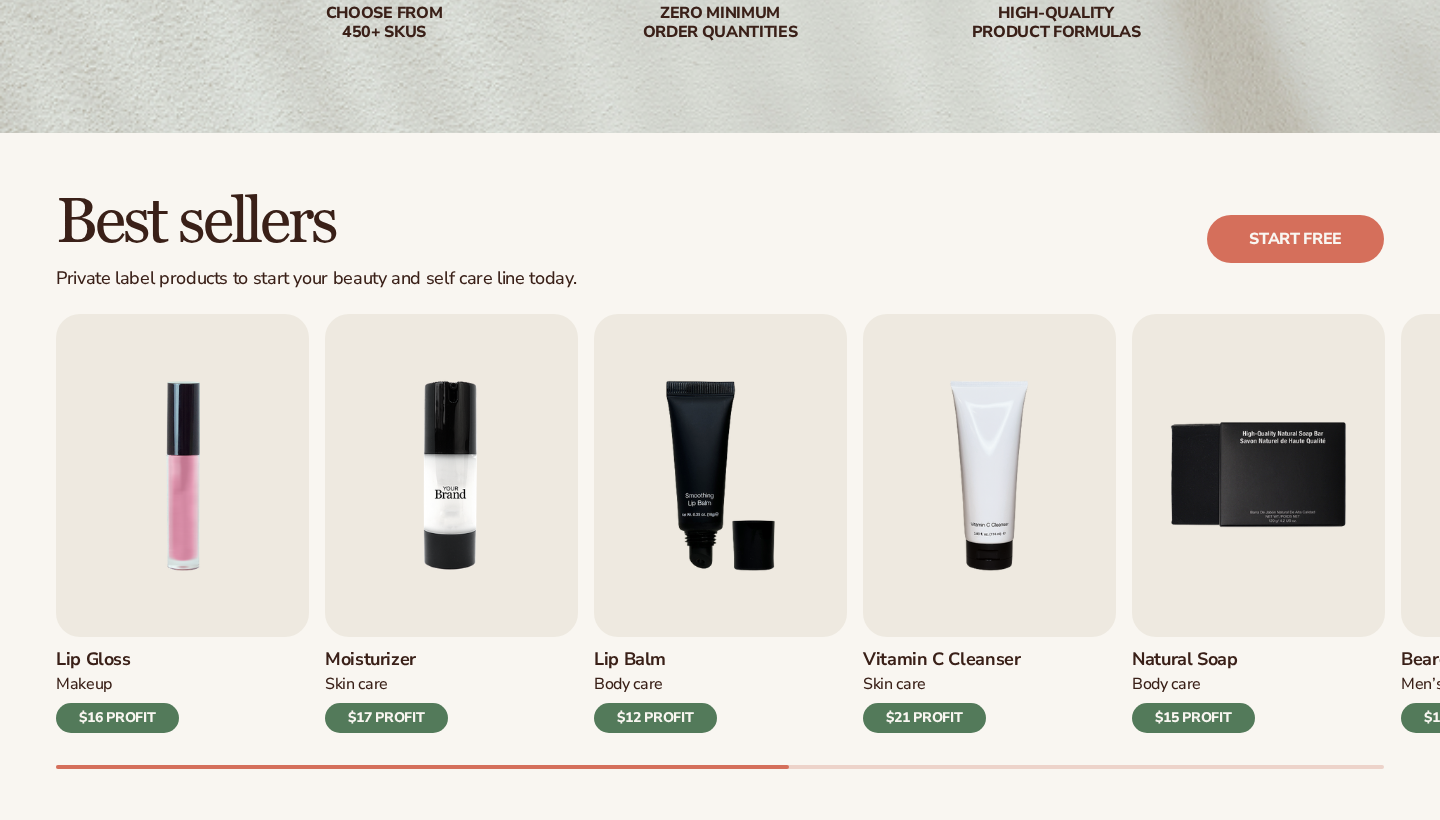 scroll, scrollTop: 404, scrollLeft: 0, axis: vertical 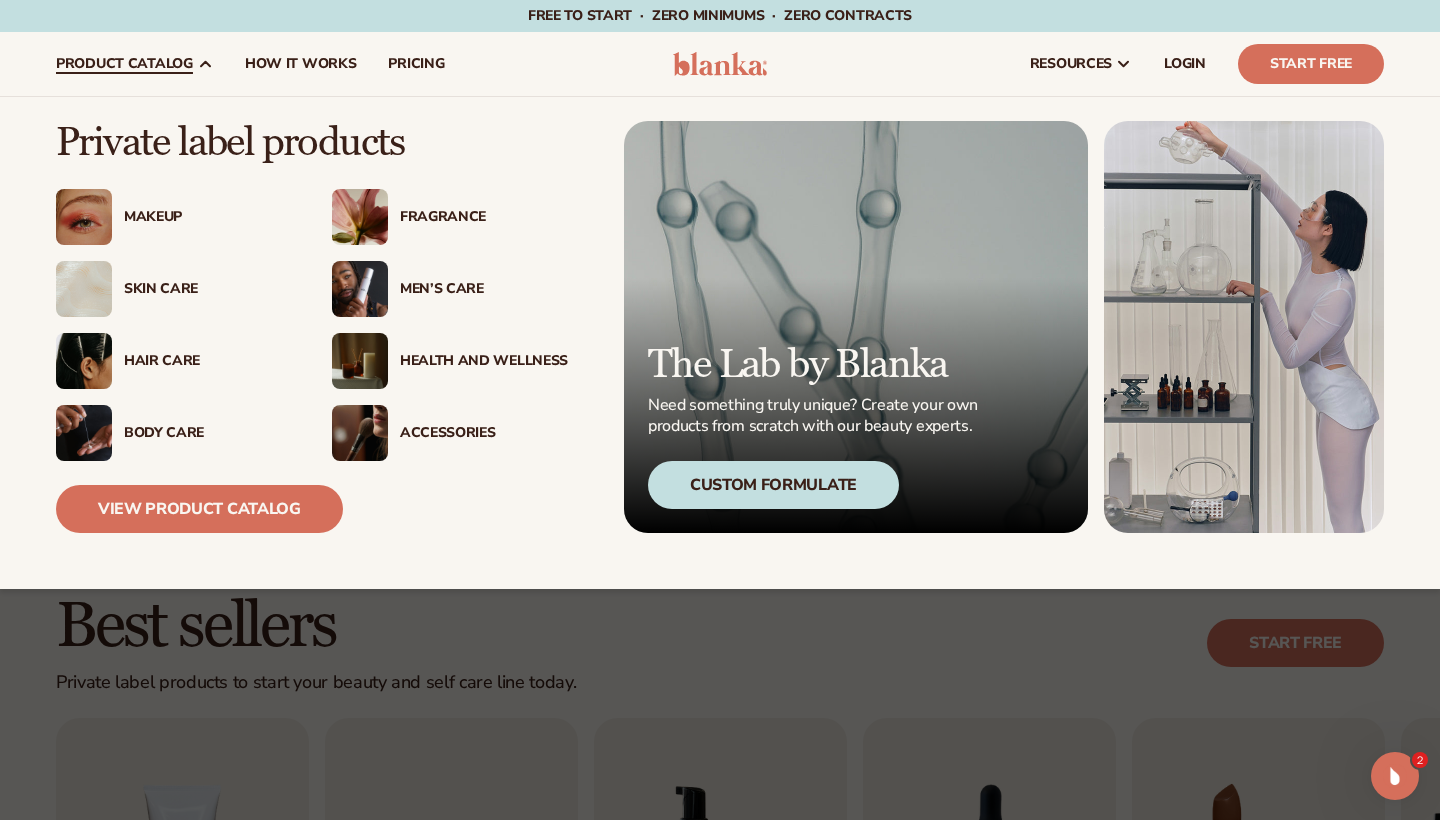 click on "Skin Care" at bounding box center [208, 289] 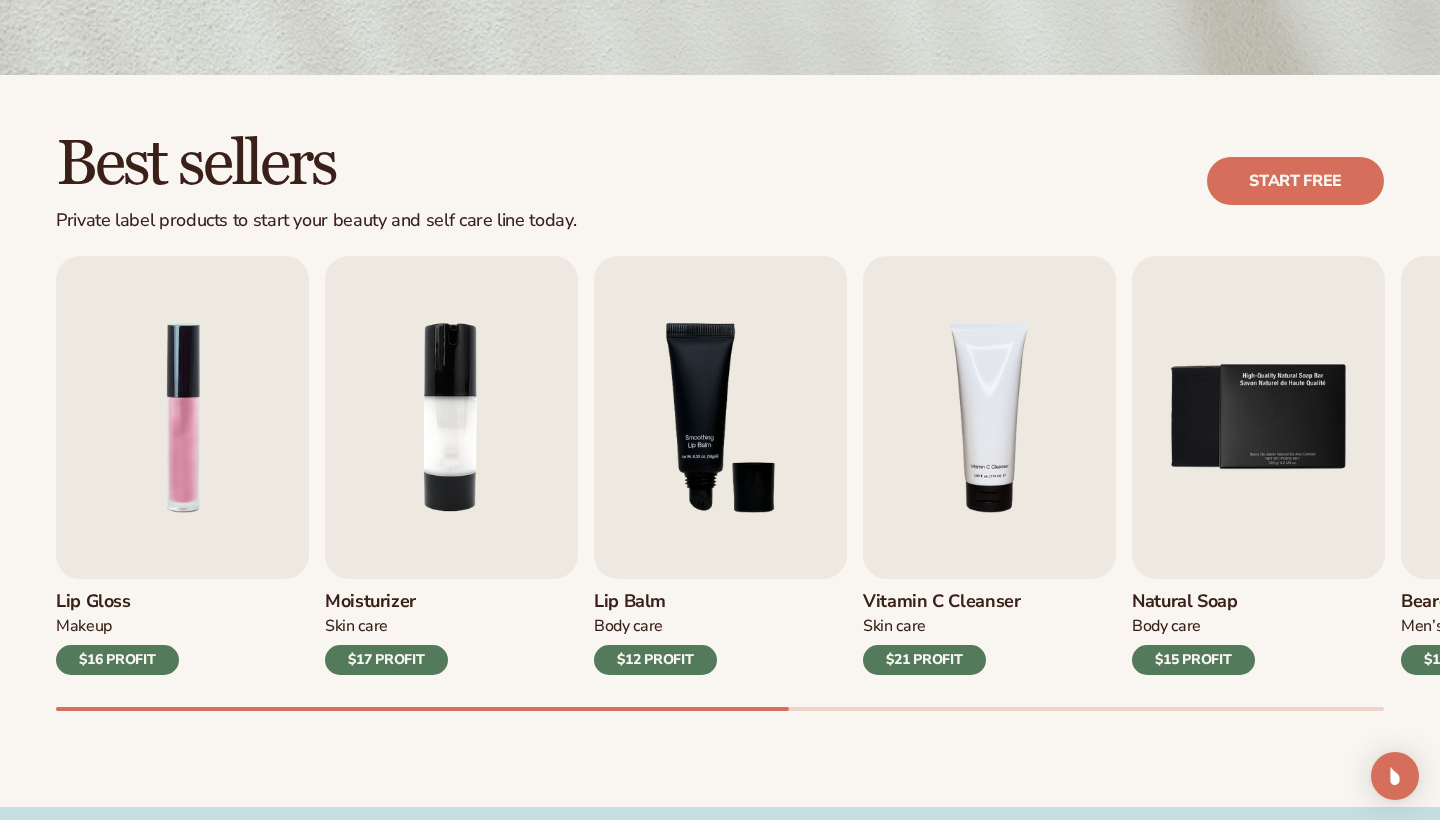 scroll, scrollTop: 487, scrollLeft: 0, axis: vertical 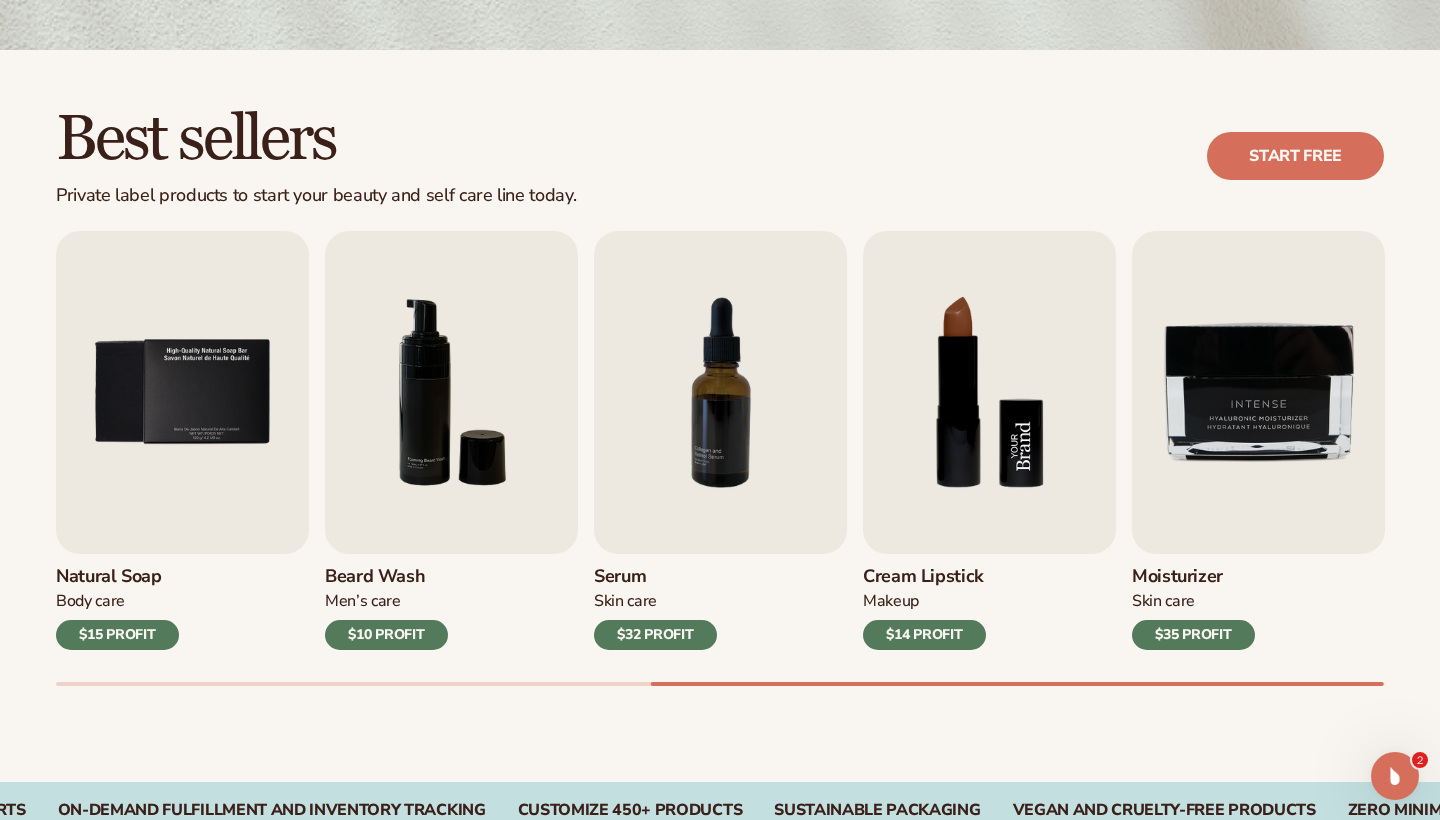 click at bounding box center (989, 392) 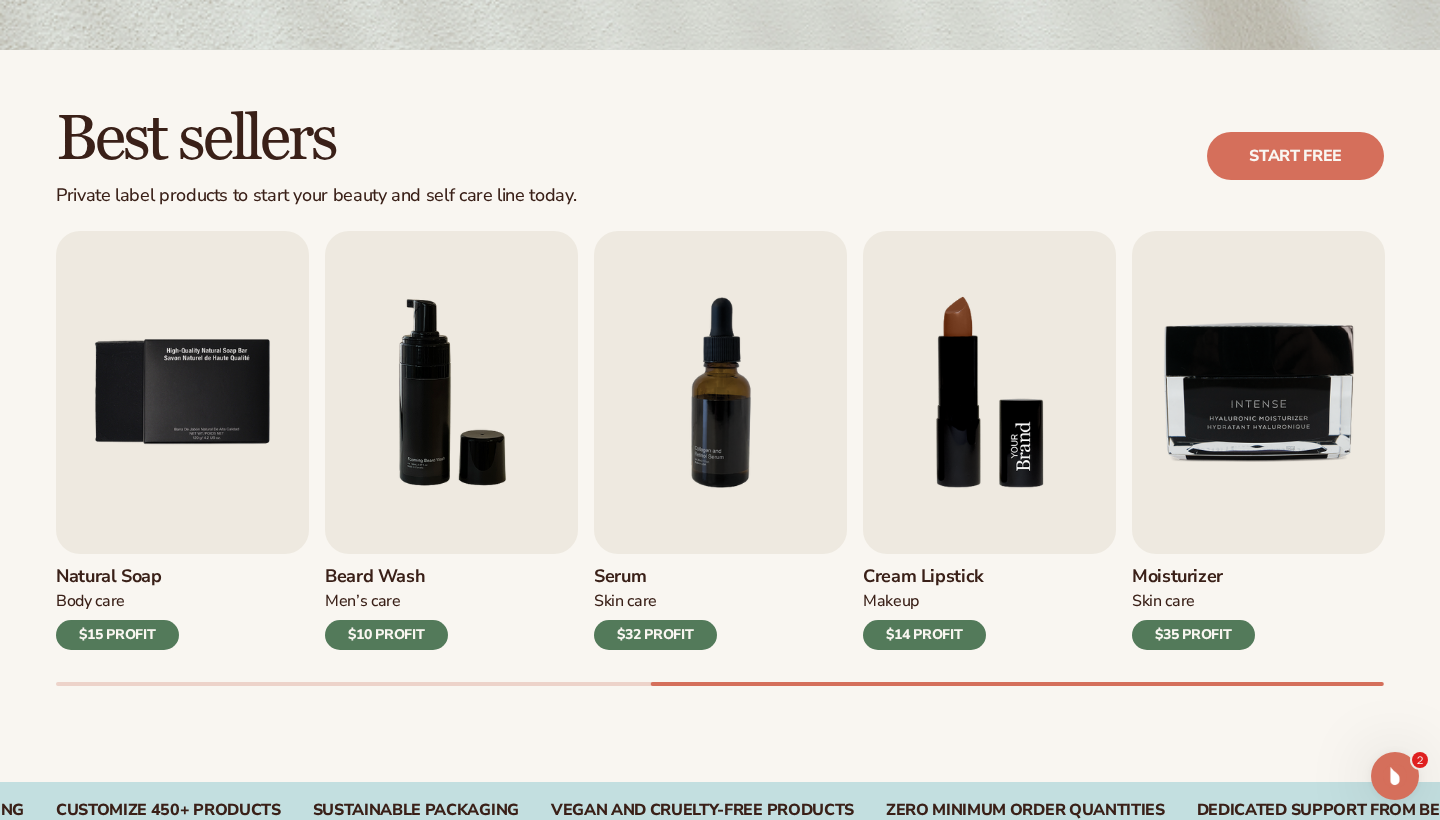 click at bounding box center [989, 392] 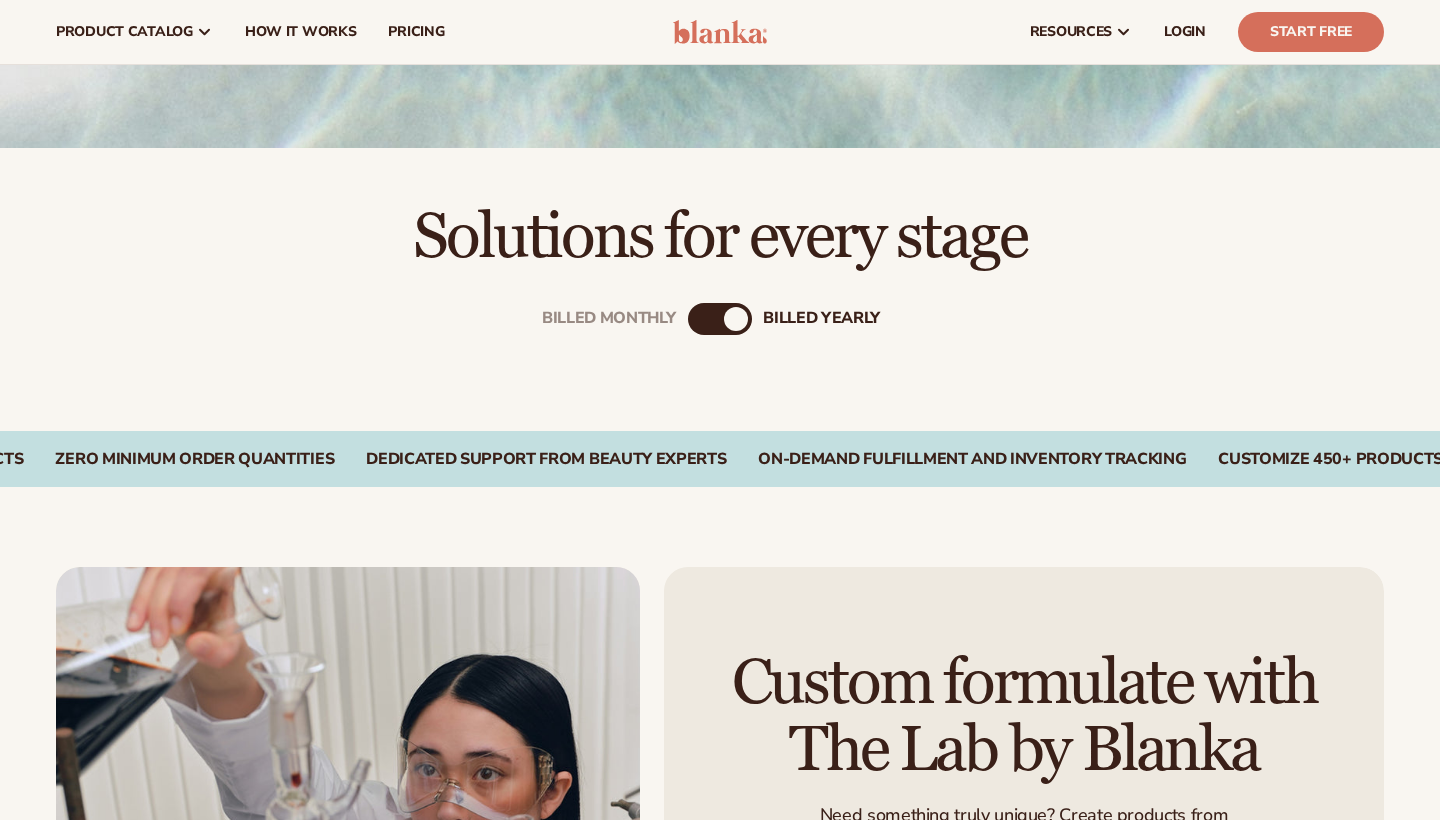 scroll, scrollTop: 467, scrollLeft: 0, axis: vertical 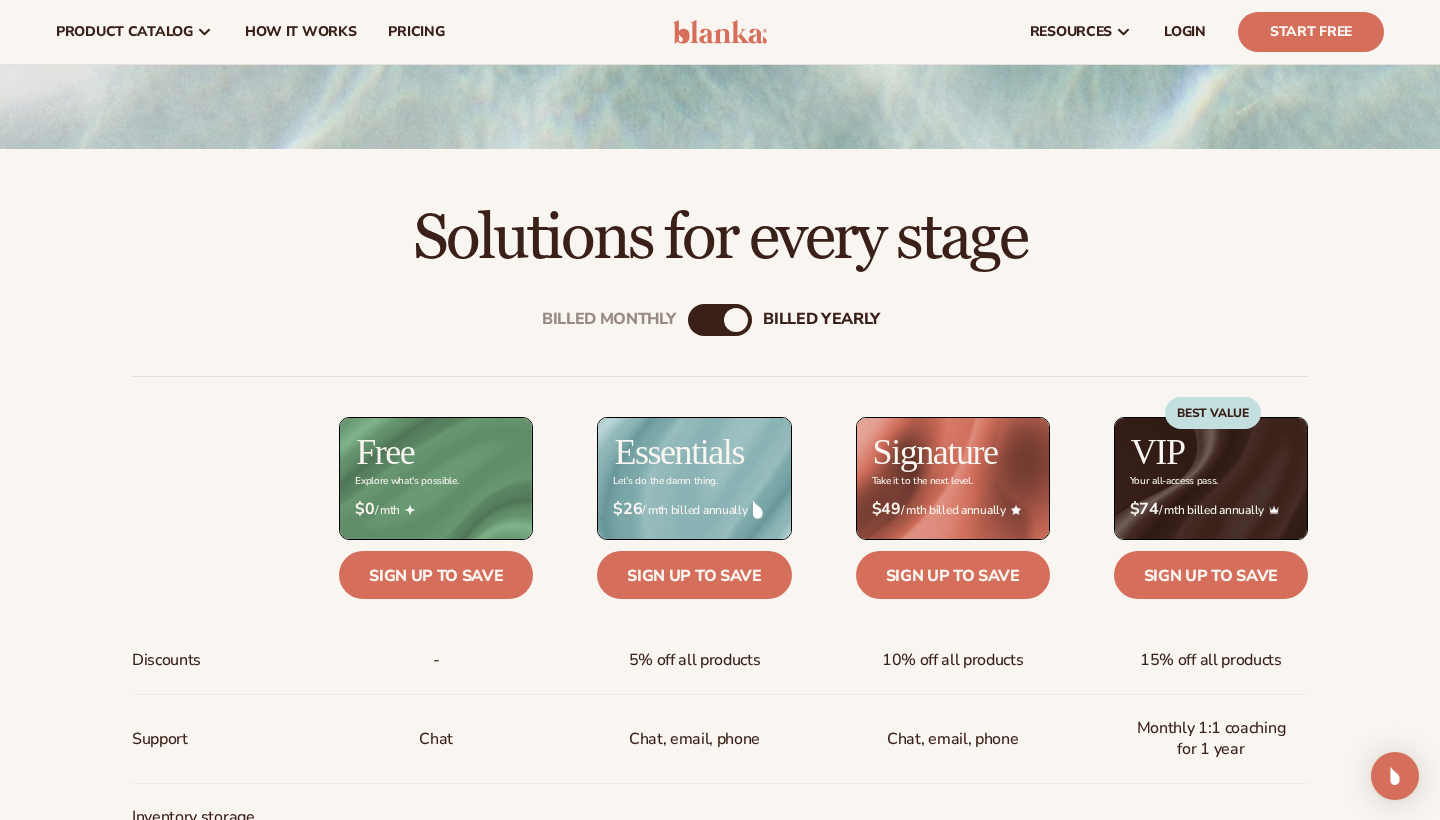click on "Billed Monthly
billed Yearly" at bounding box center (720, 320) 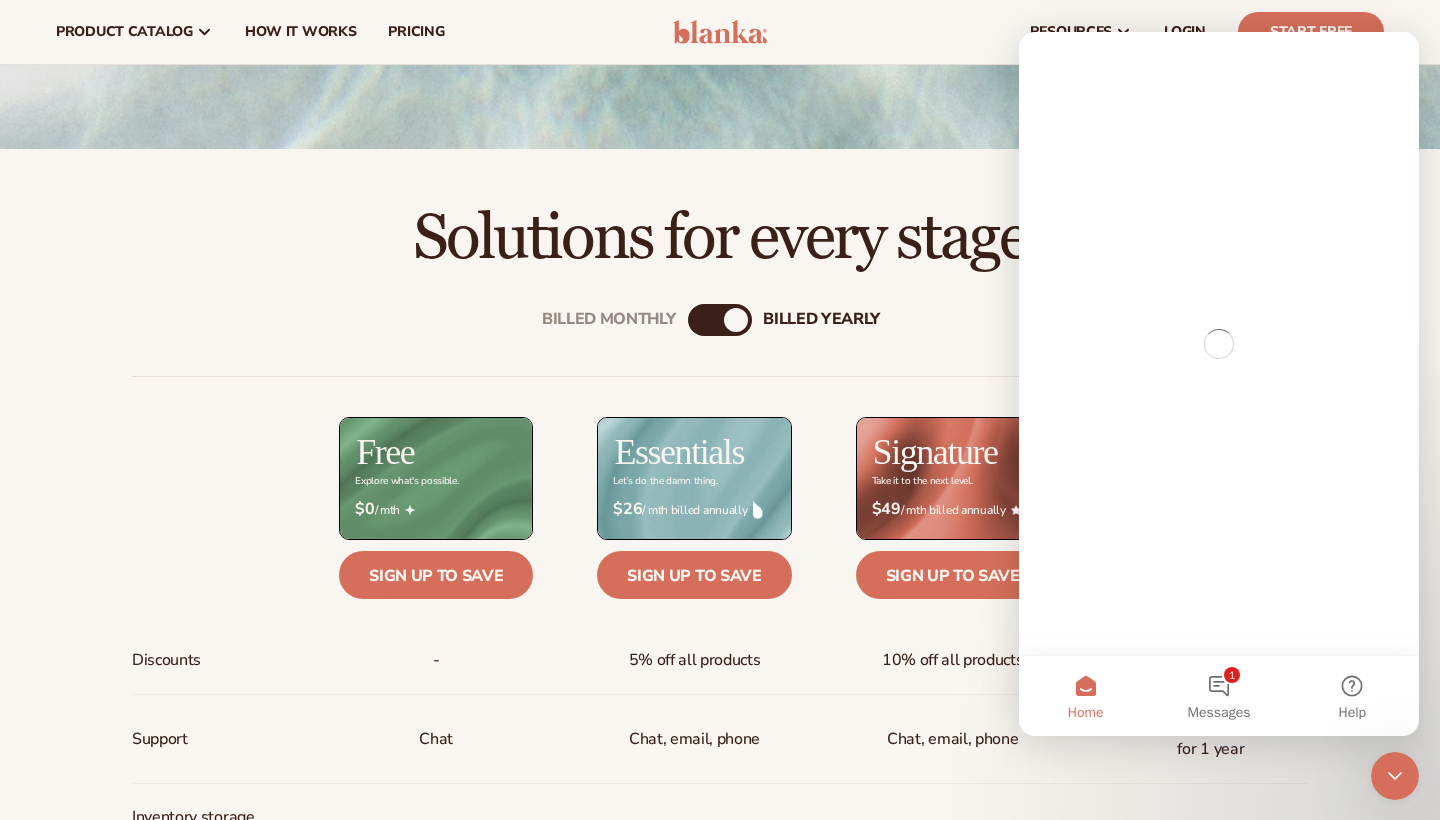 scroll, scrollTop: 0, scrollLeft: 0, axis: both 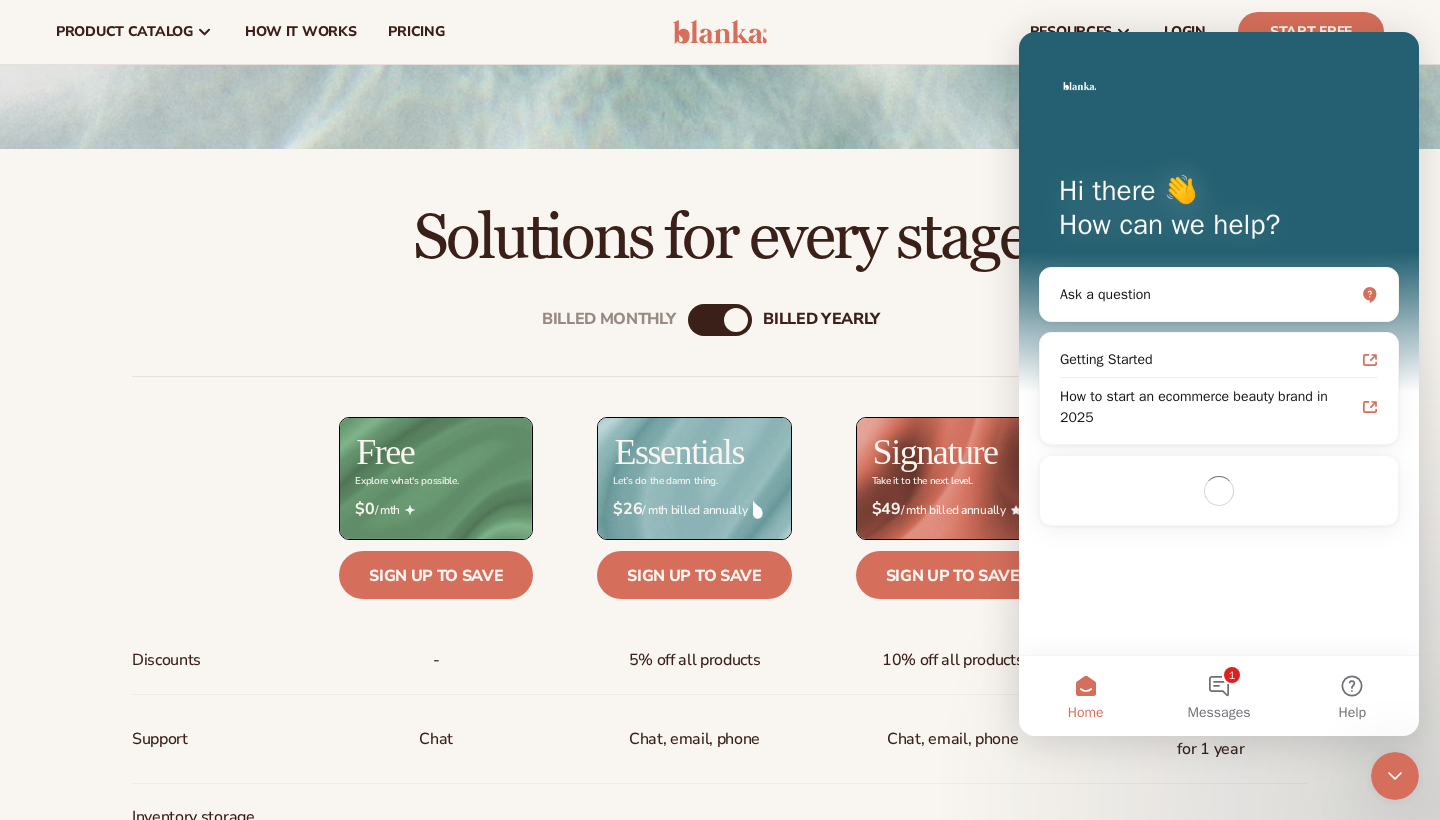 click on "billed Yearly" at bounding box center [736, 320] 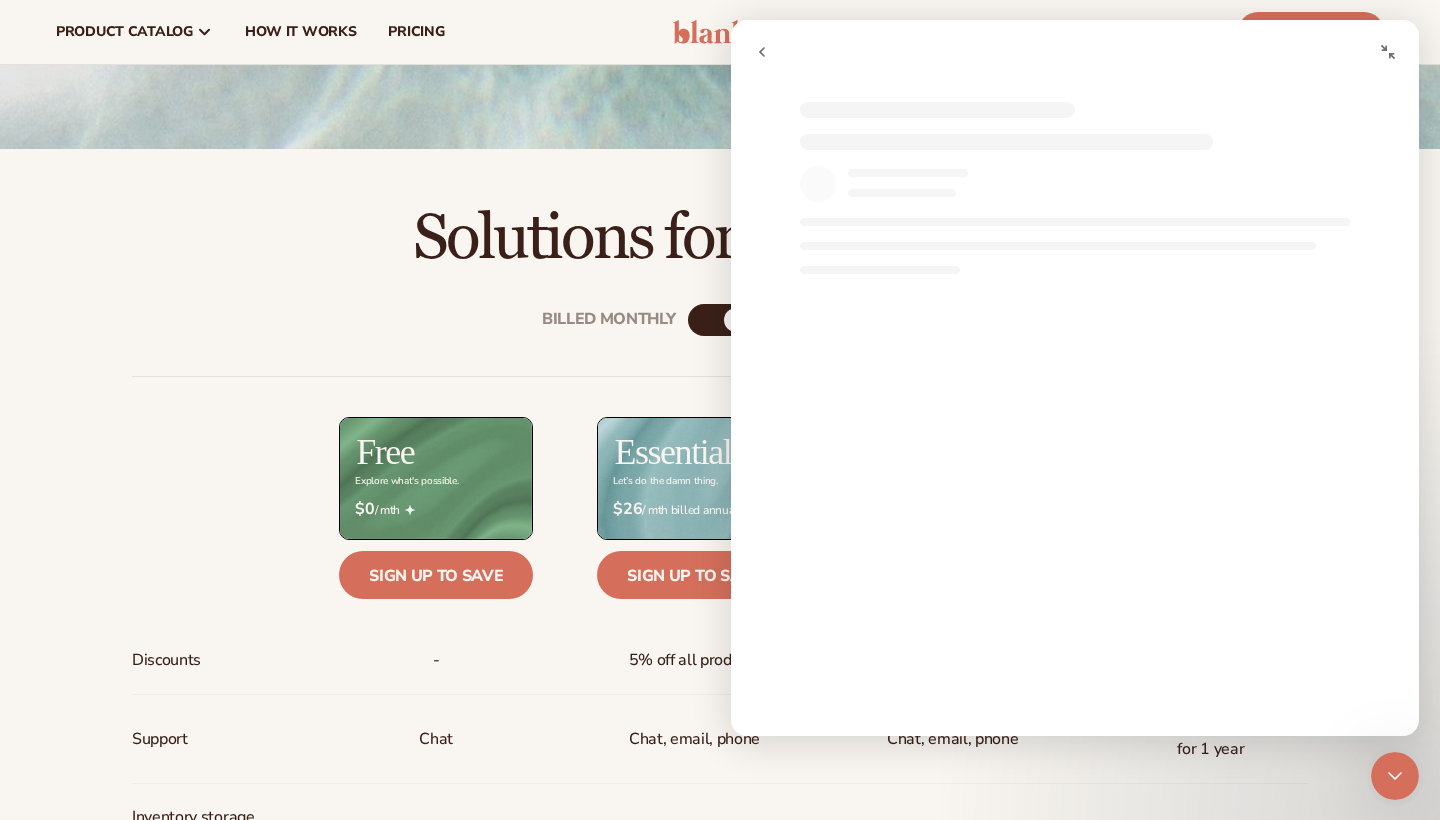 click 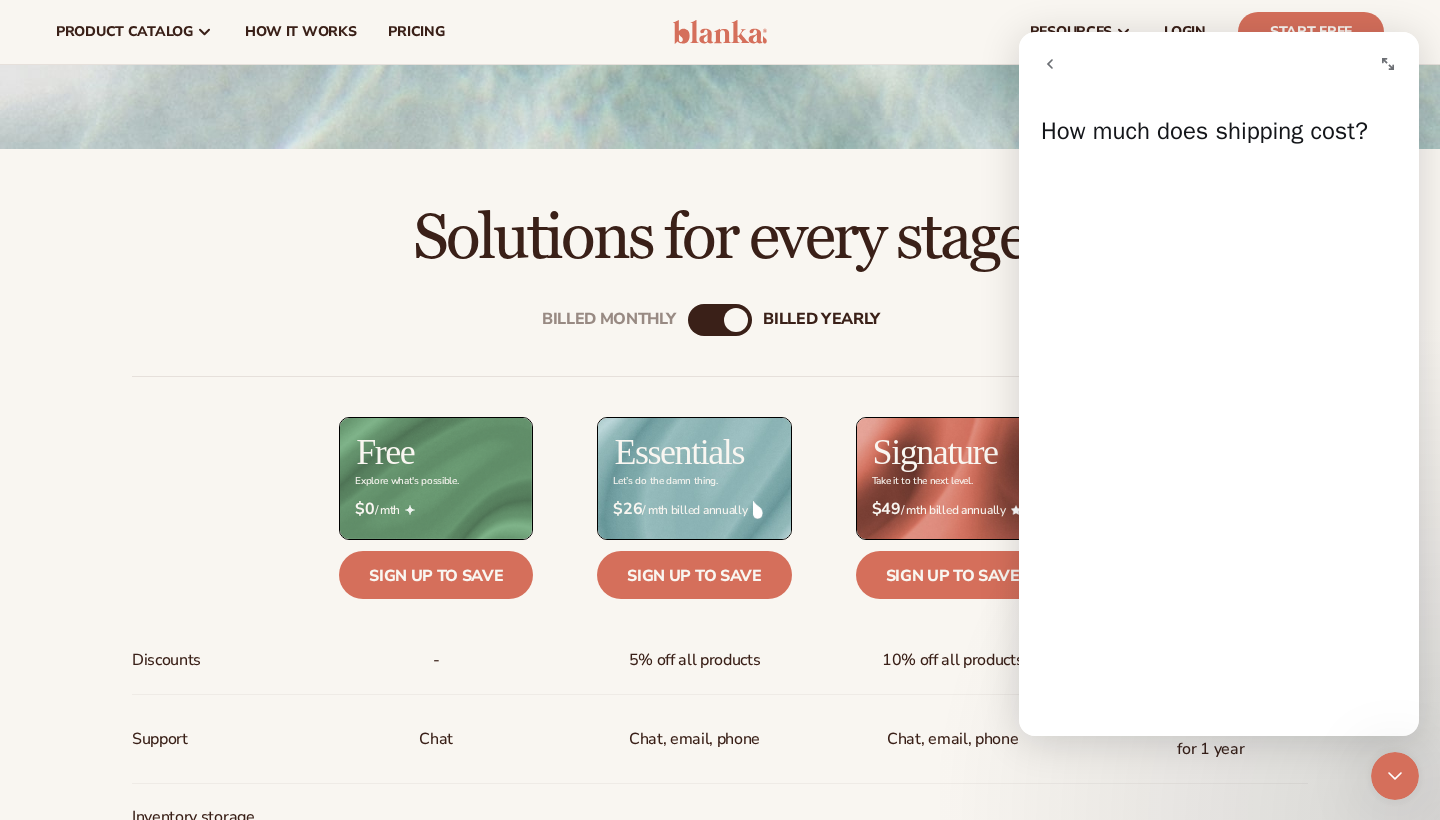 click at bounding box center (1050, 64) 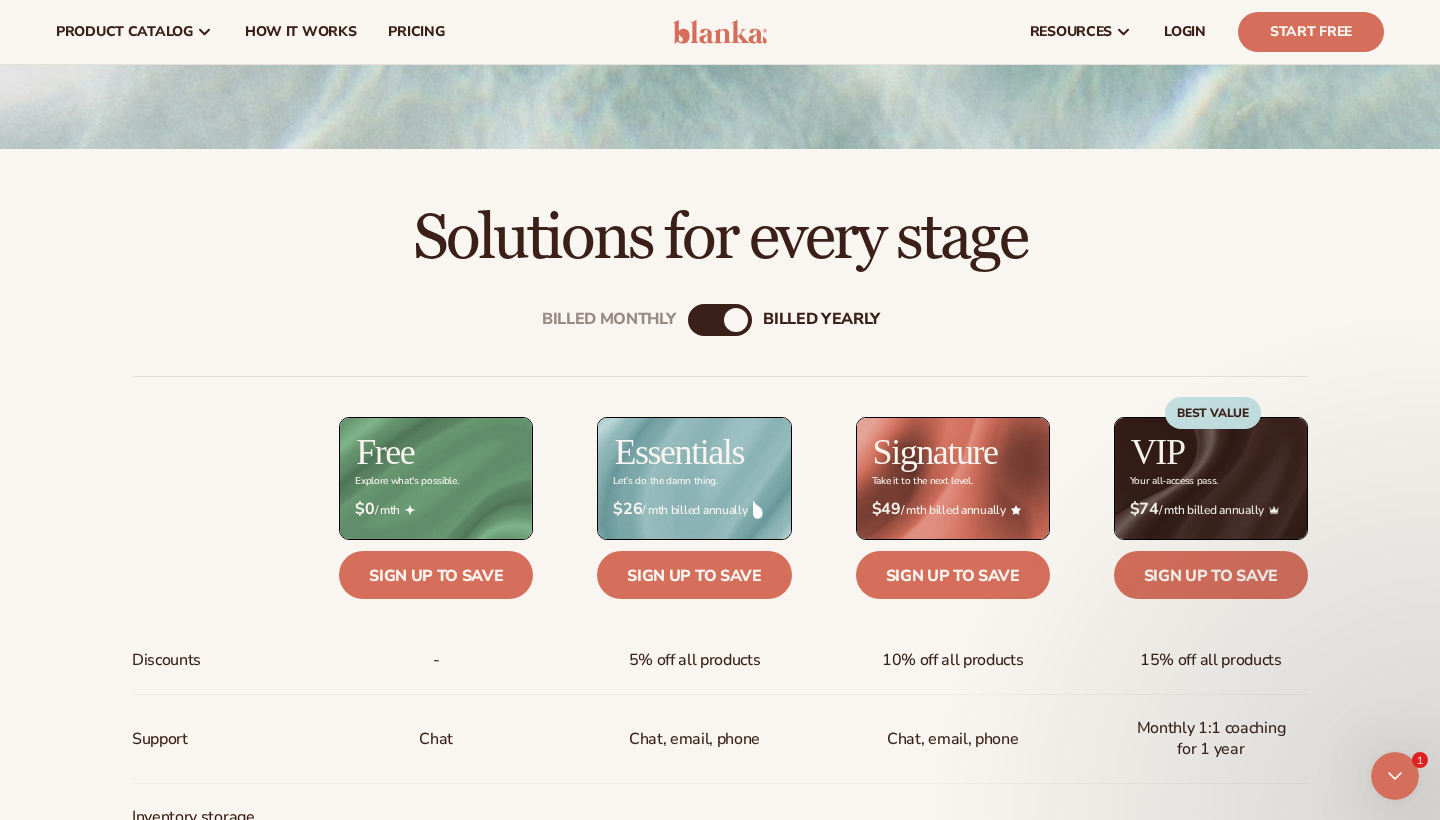 scroll, scrollTop: 0, scrollLeft: 0, axis: both 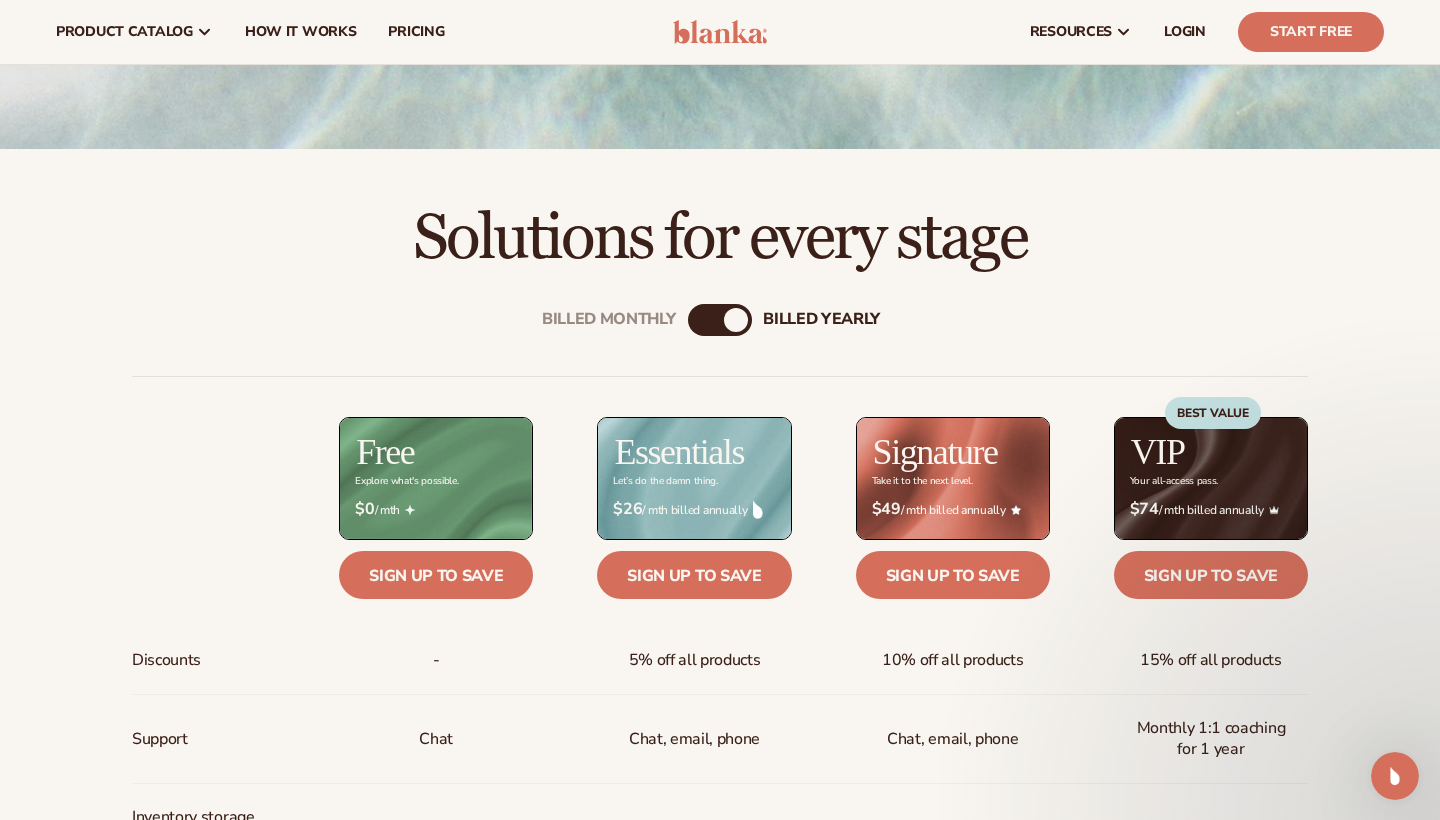 click on "billed Yearly" at bounding box center (736, 320) 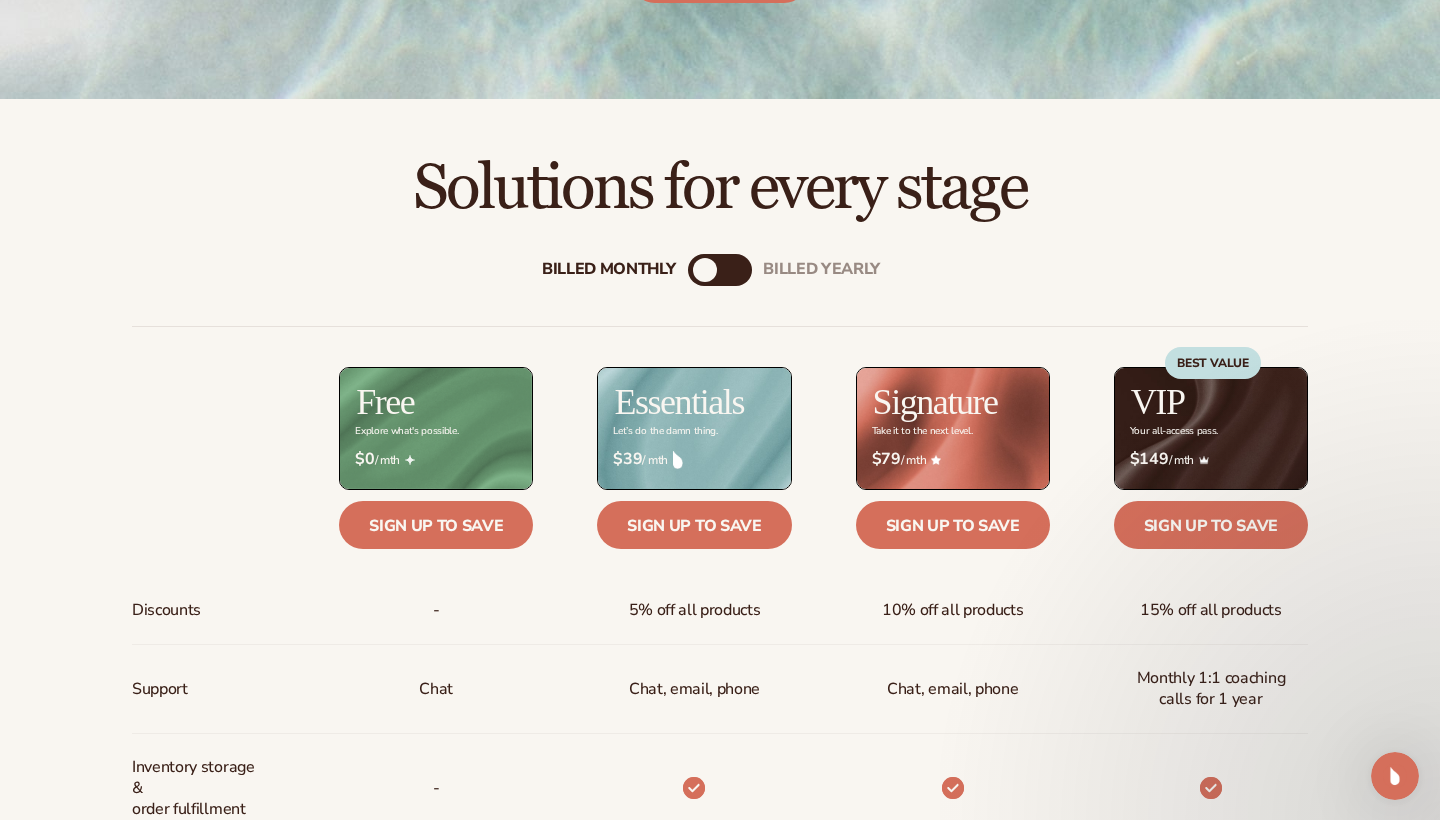 scroll, scrollTop: 530, scrollLeft: 0, axis: vertical 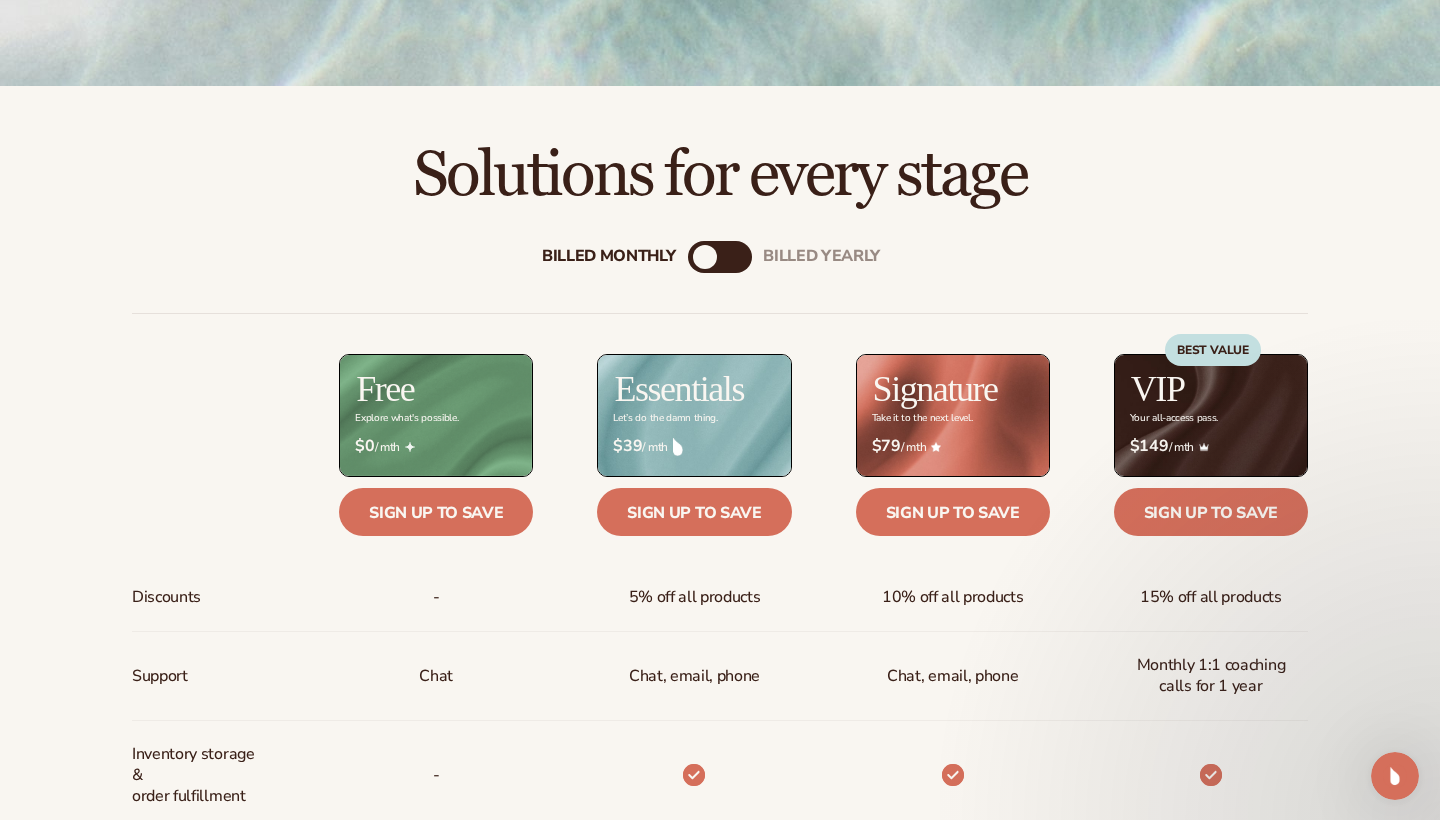 click on "Billed Monthly" at bounding box center (705, 257) 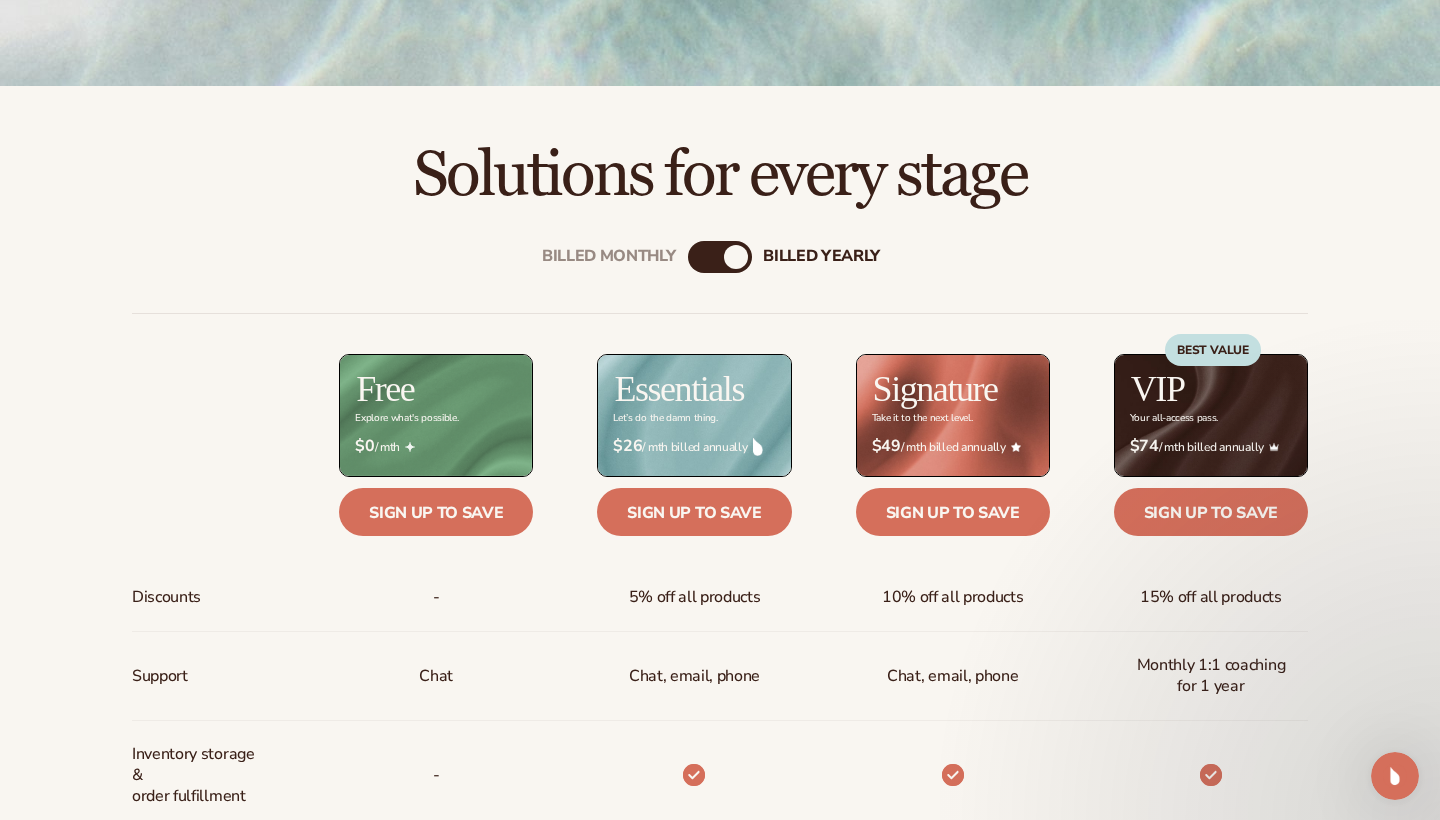 click on "Billed Monthly" at bounding box center [700, 257] 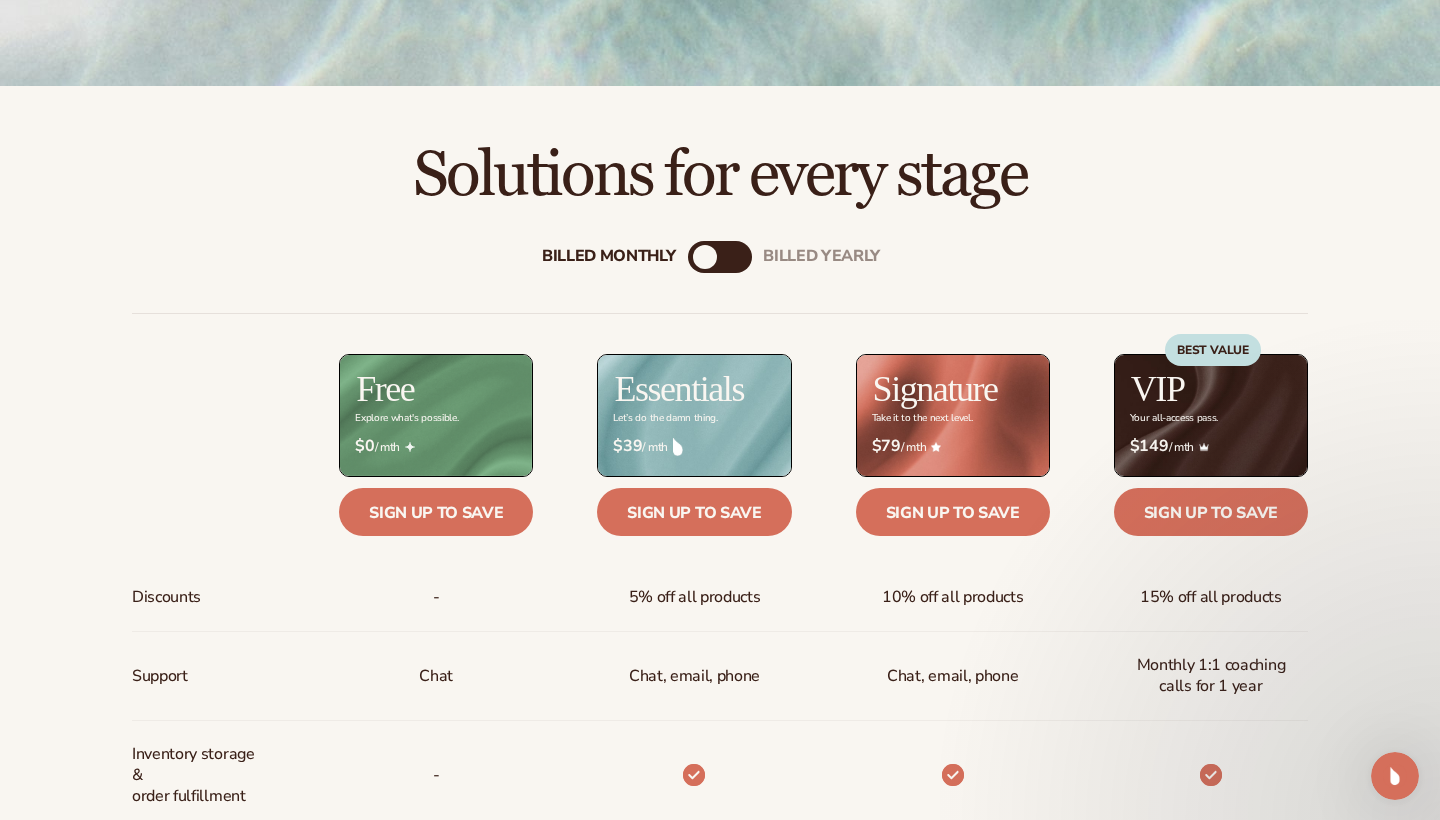 click on "billed Yearly" at bounding box center (740, 257) 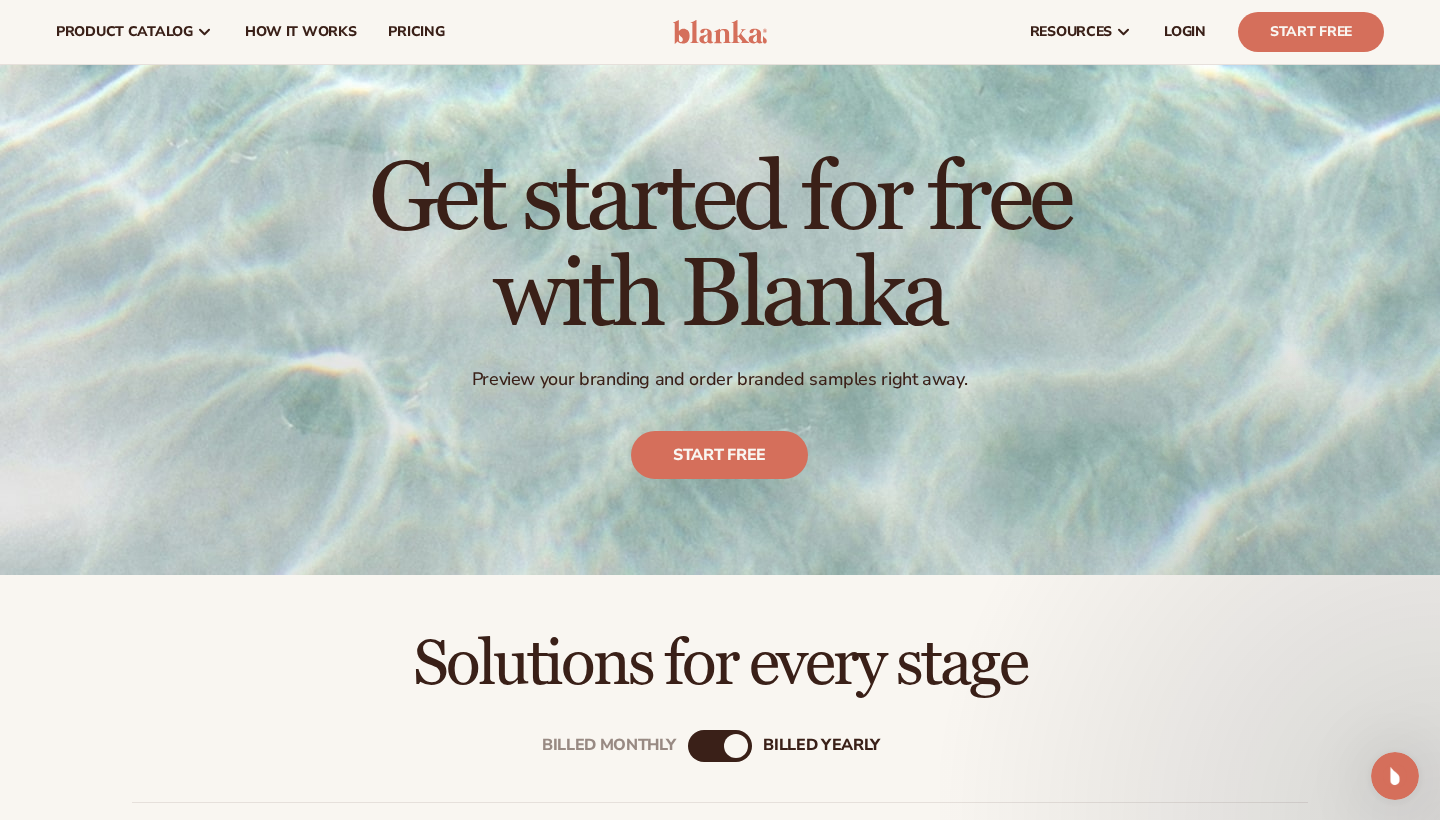 scroll, scrollTop: 41, scrollLeft: 0, axis: vertical 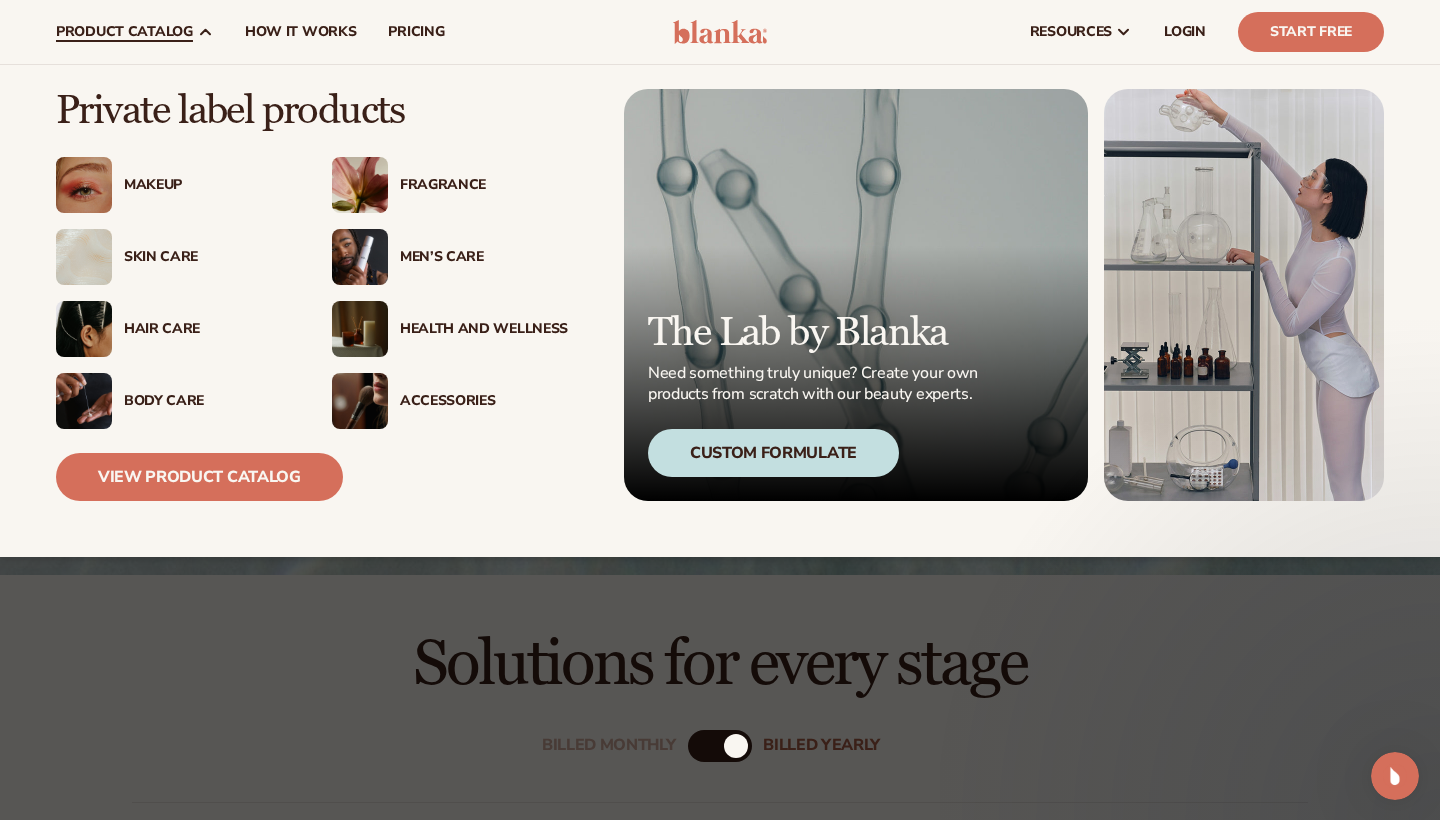 click on "Skin Care" at bounding box center (174, 257) 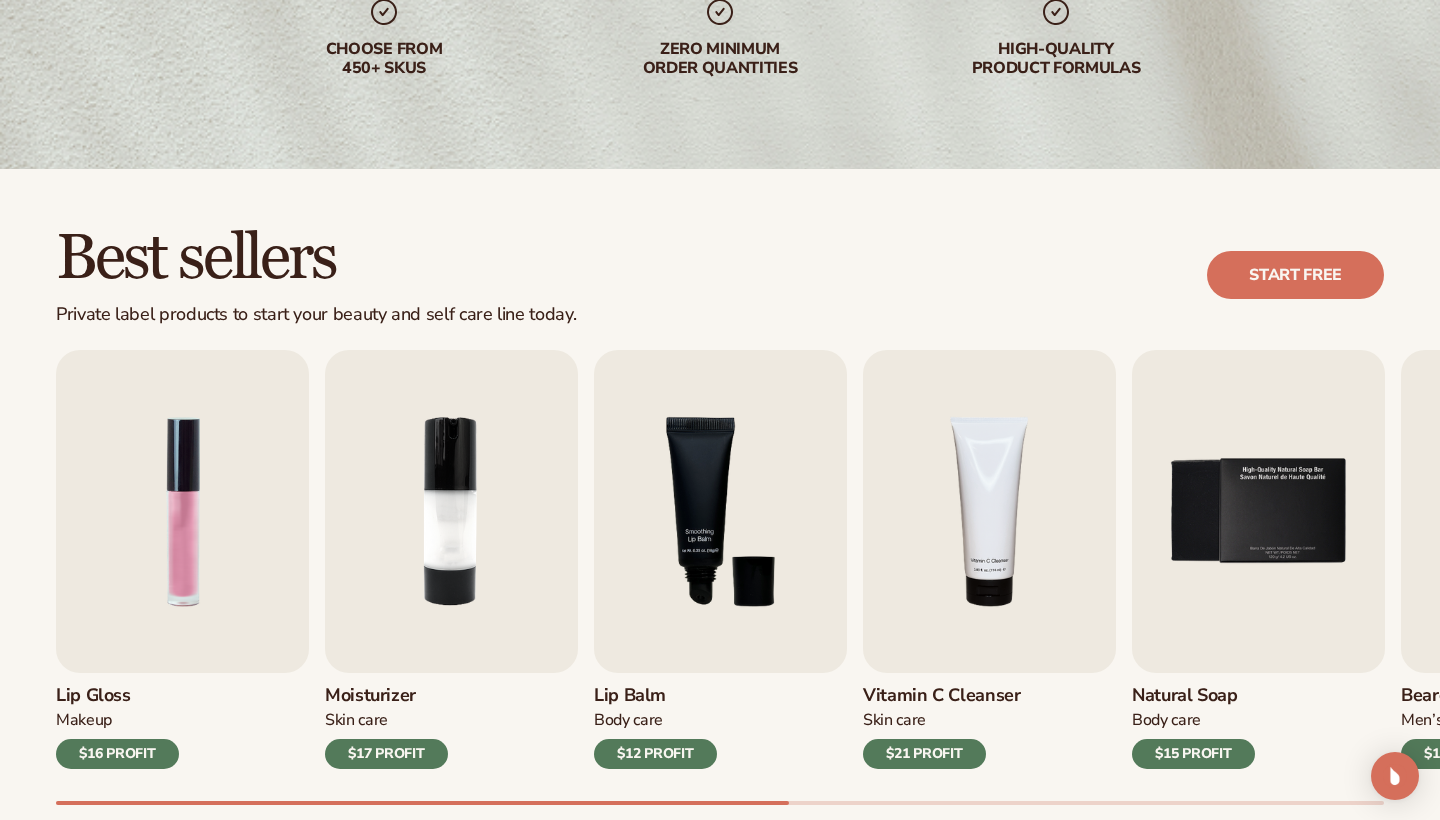 scroll, scrollTop: 379, scrollLeft: 0, axis: vertical 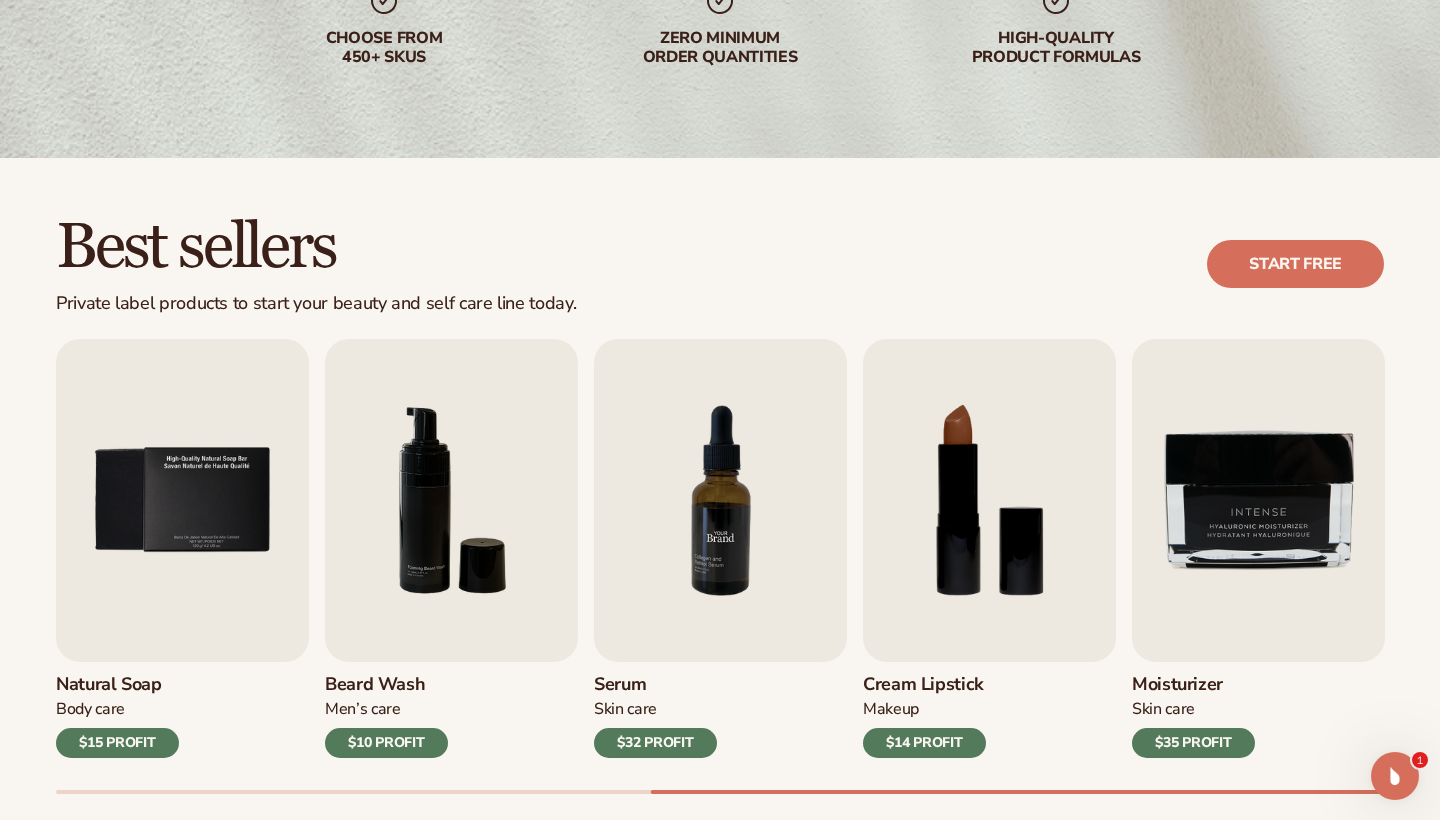 click at bounding box center (720, 500) 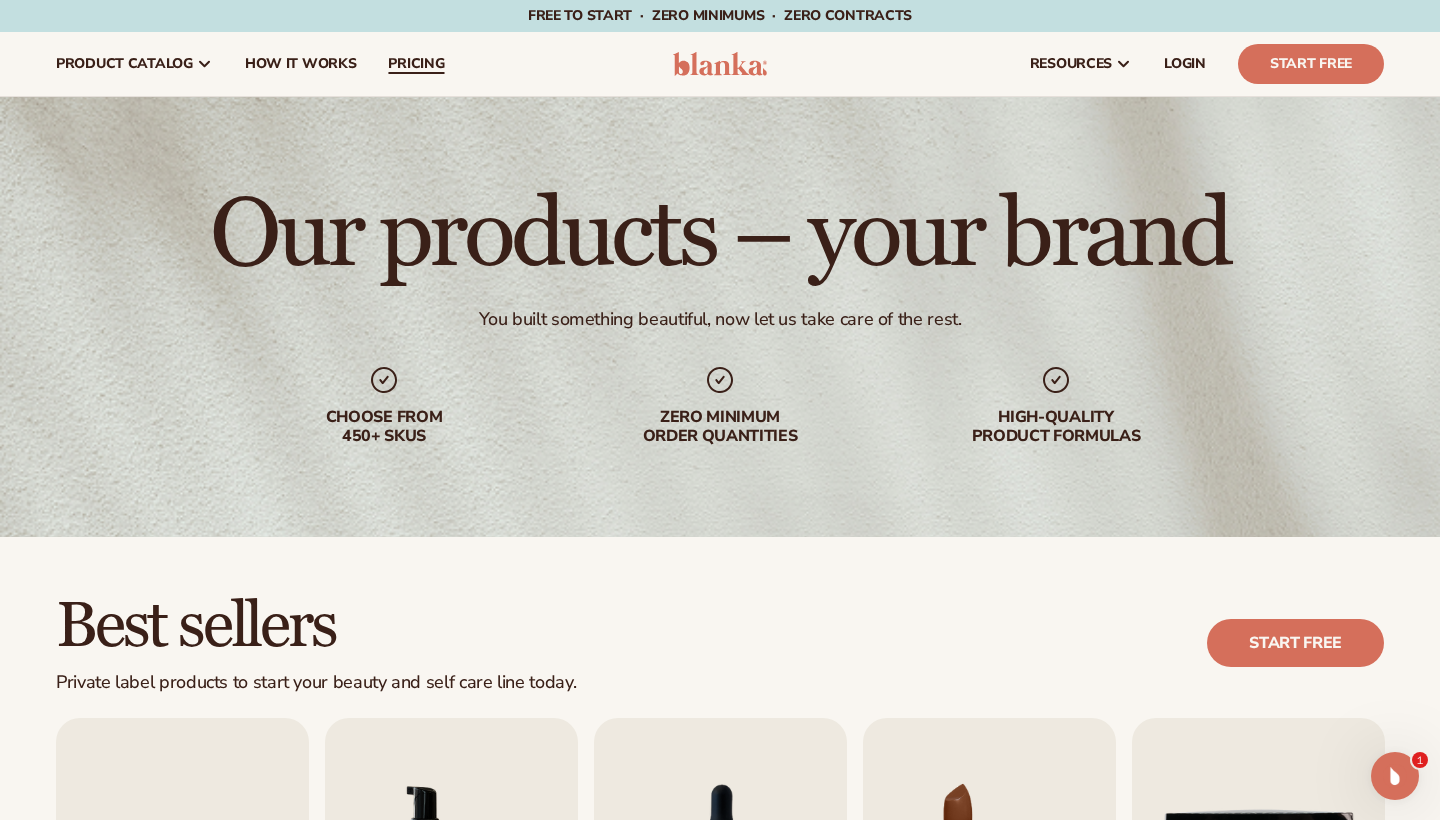 scroll, scrollTop: 0, scrollLeft: 0, axis: both 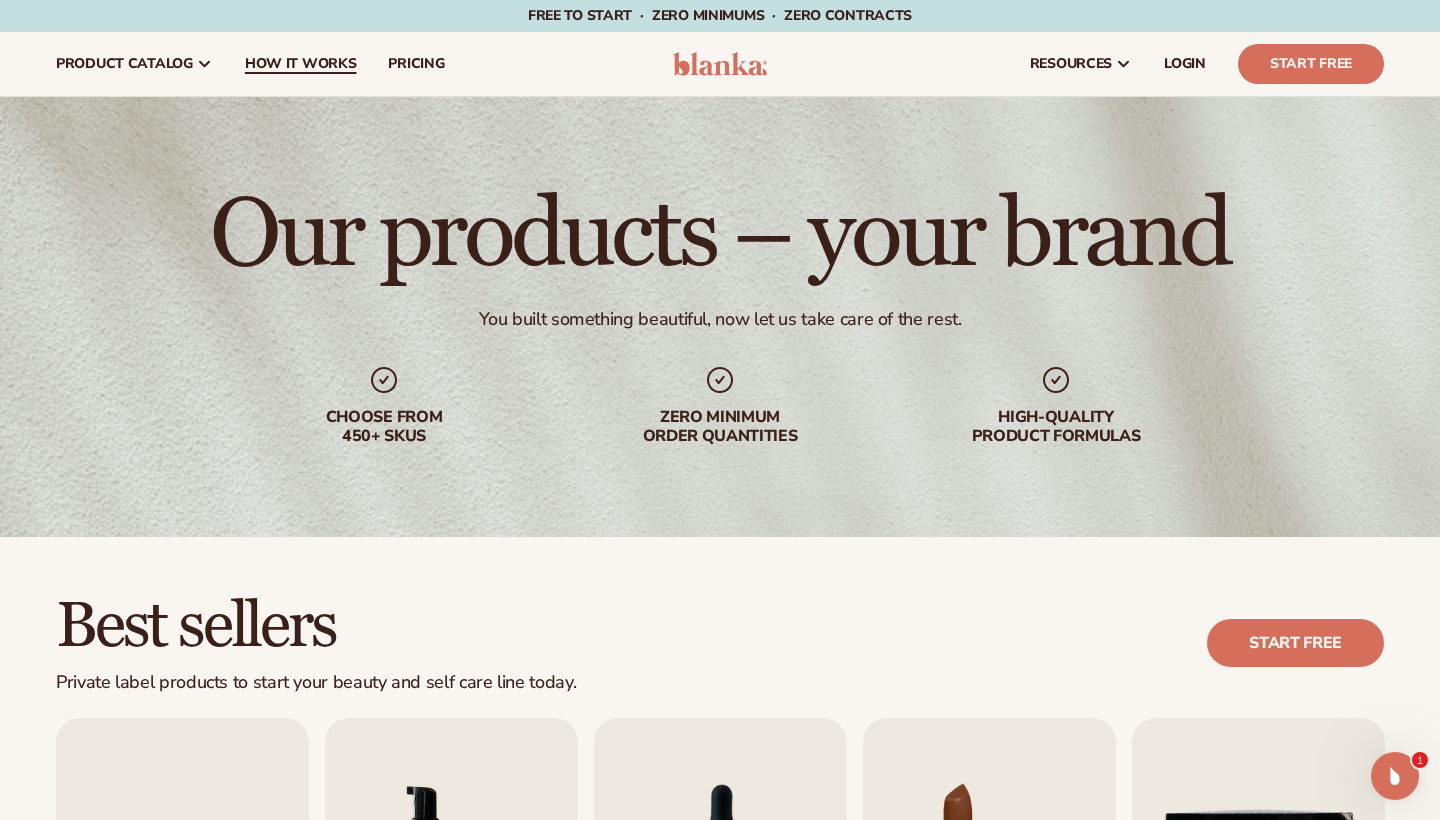 click on "How It Works" at bounding box center [301, 64] 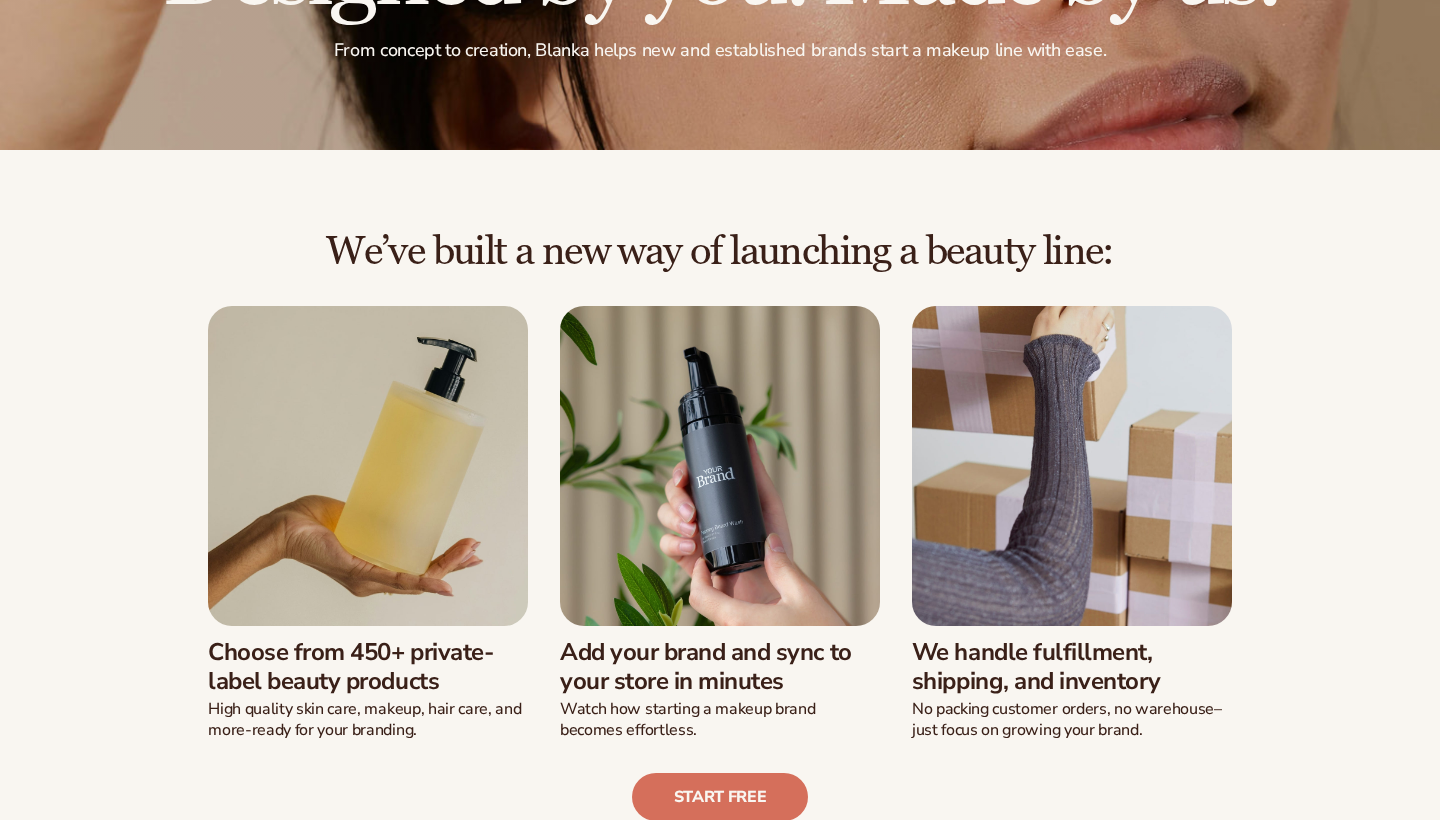 scroll, scrollTop: 260, scrollLeft: 0, axis: vertical 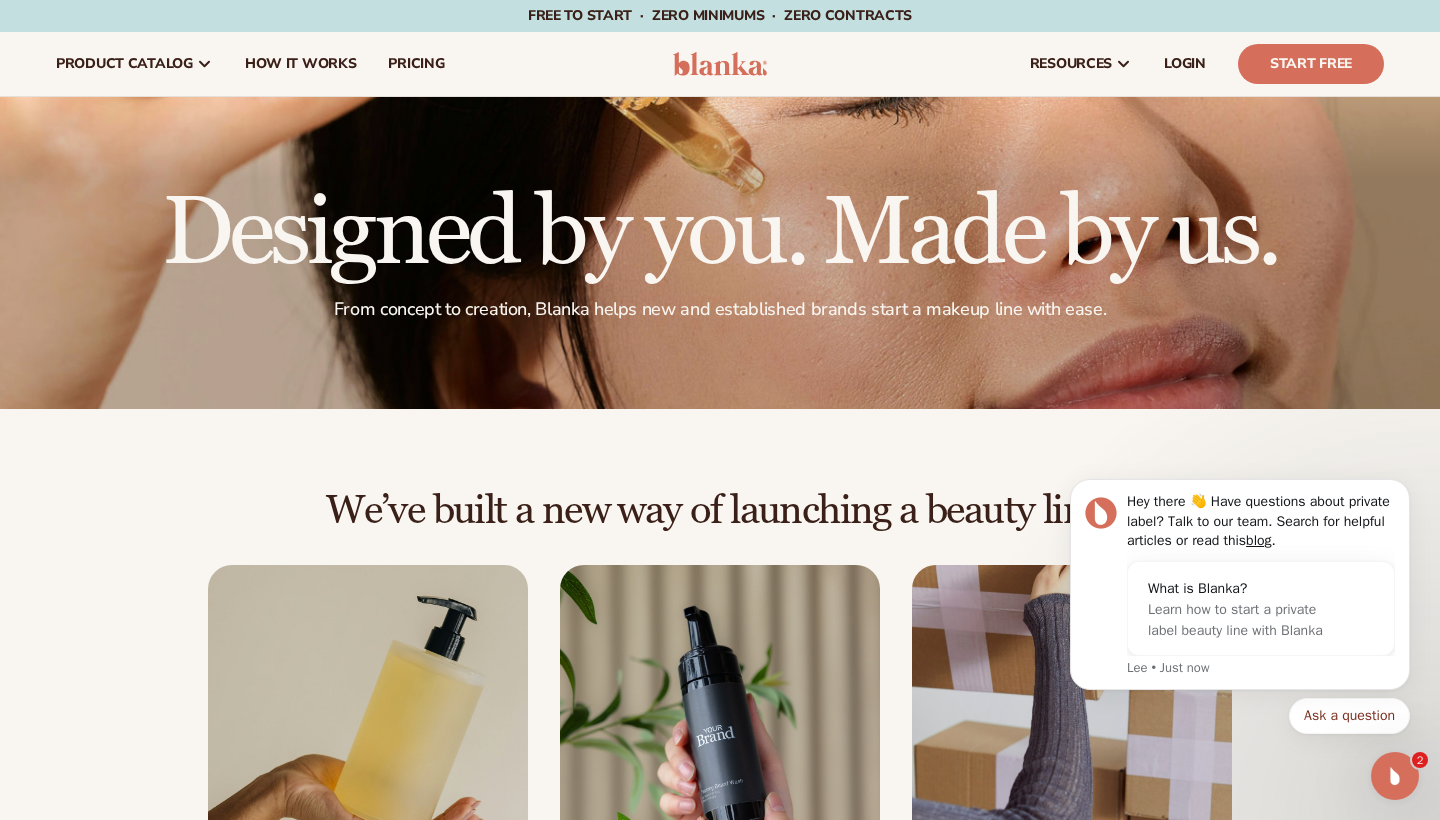 click on "Free to start · ZERO minimums · ZERO contracts ·" at bounding box center [720, 16] 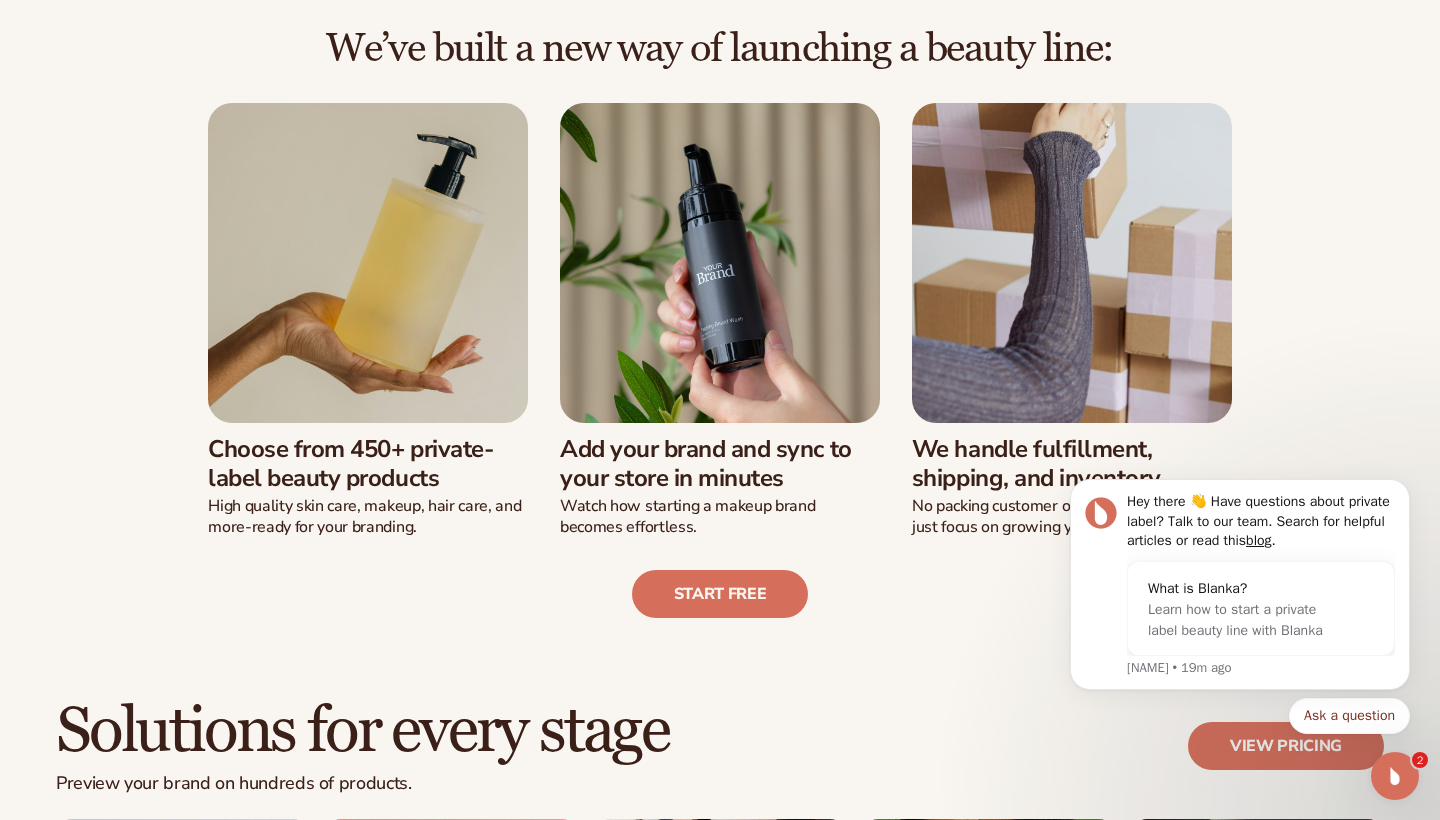 scroll, scrollTop: 464, scrollLeft: 0, axis: vertical 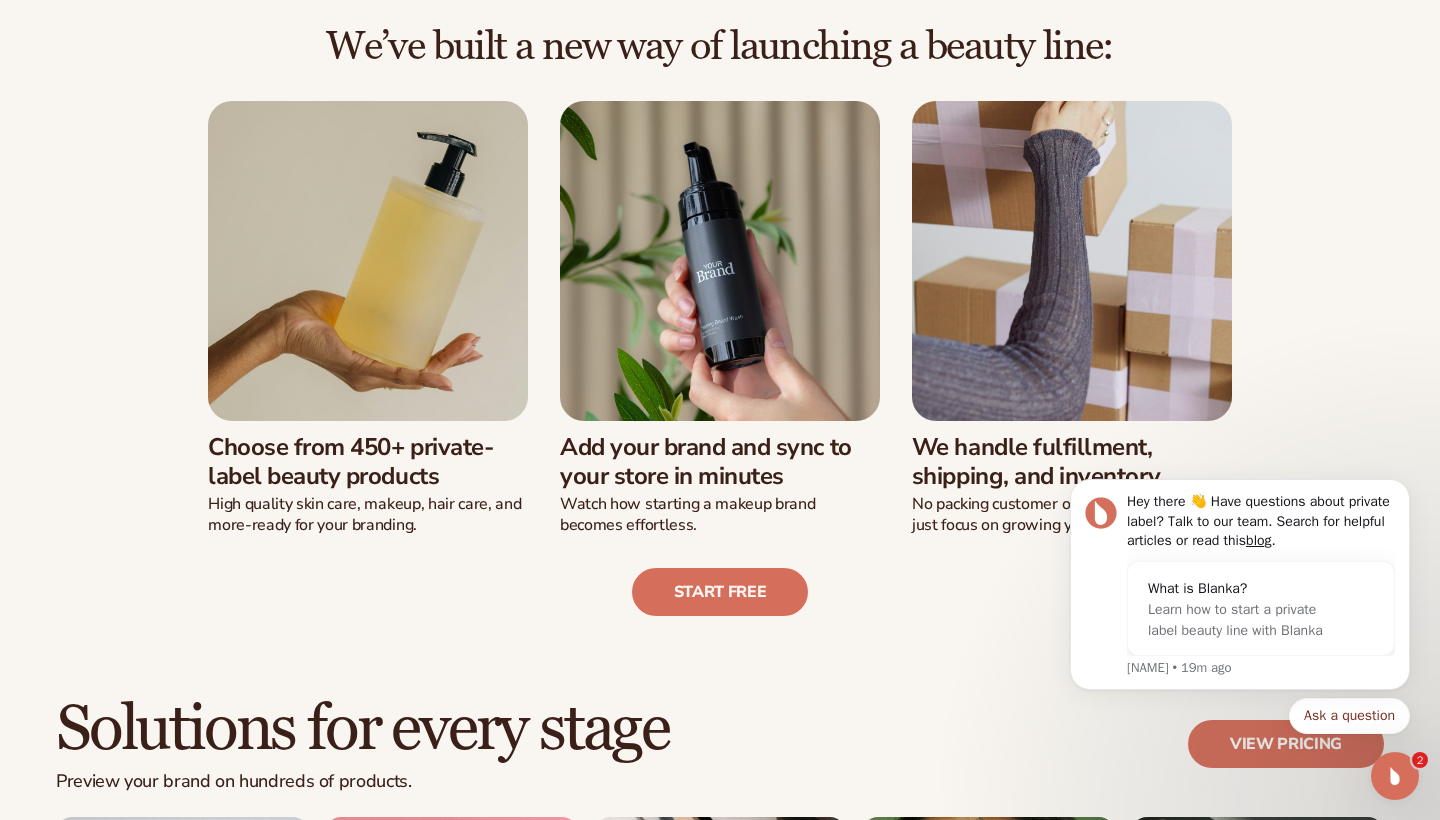 click at bounding box center (368, 261) 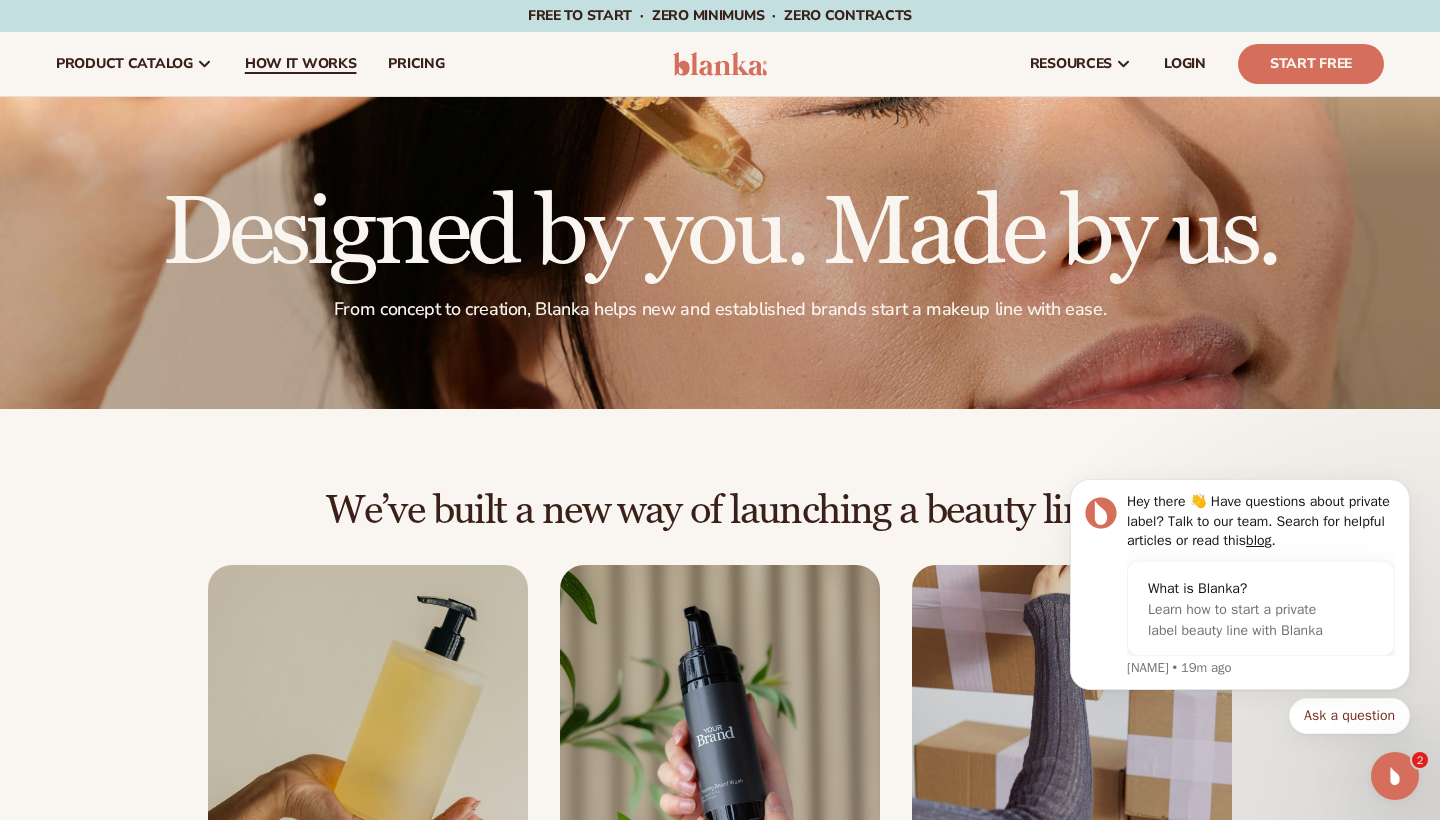 scroll, scrollTop: 0, scrollLeft: 0, axis: both 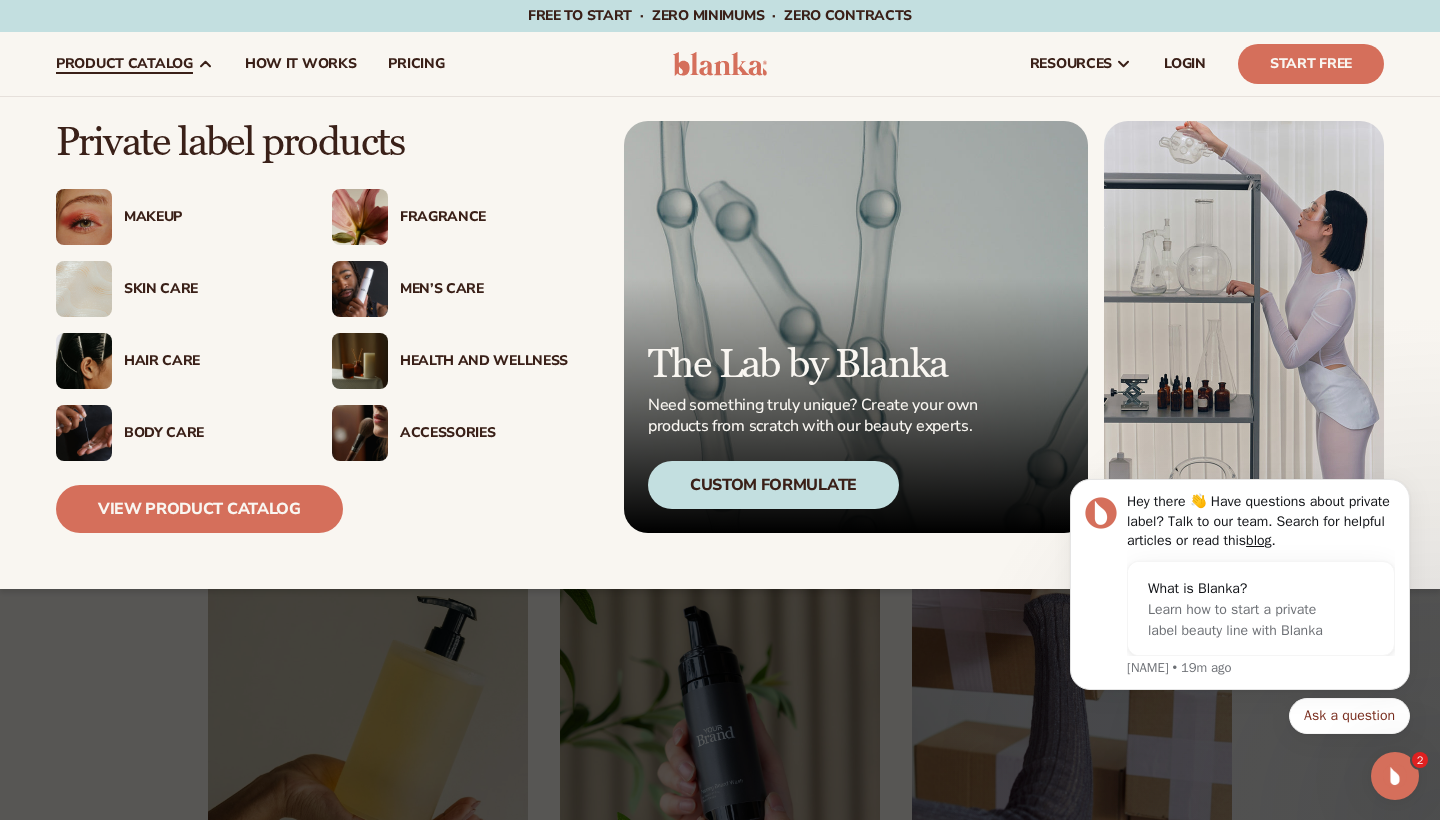 click on "Skin Care" at bounding box center (208, 289) 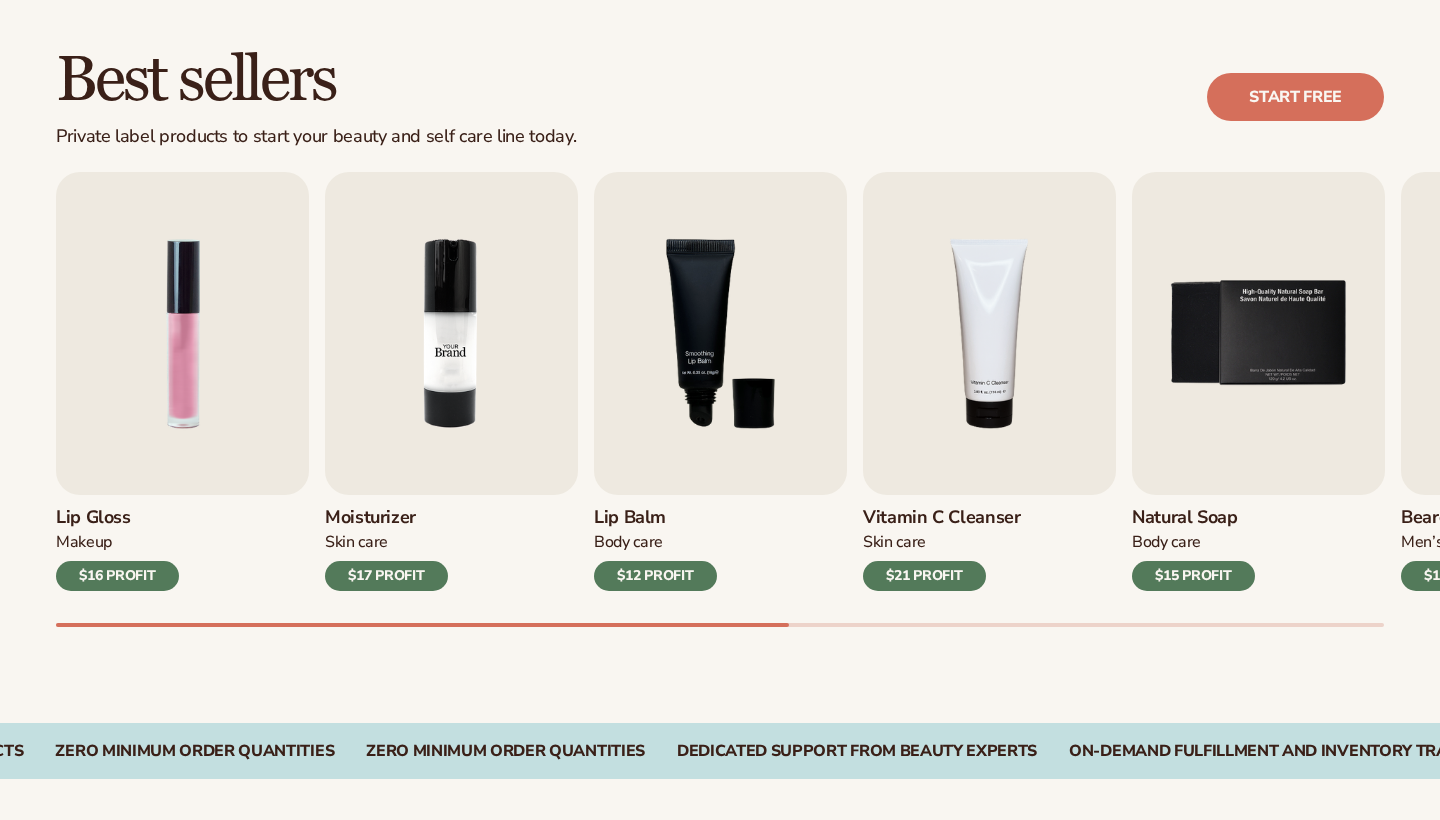 scroll, scrollTop: 547, scrollLeft: 0, axis: vertical 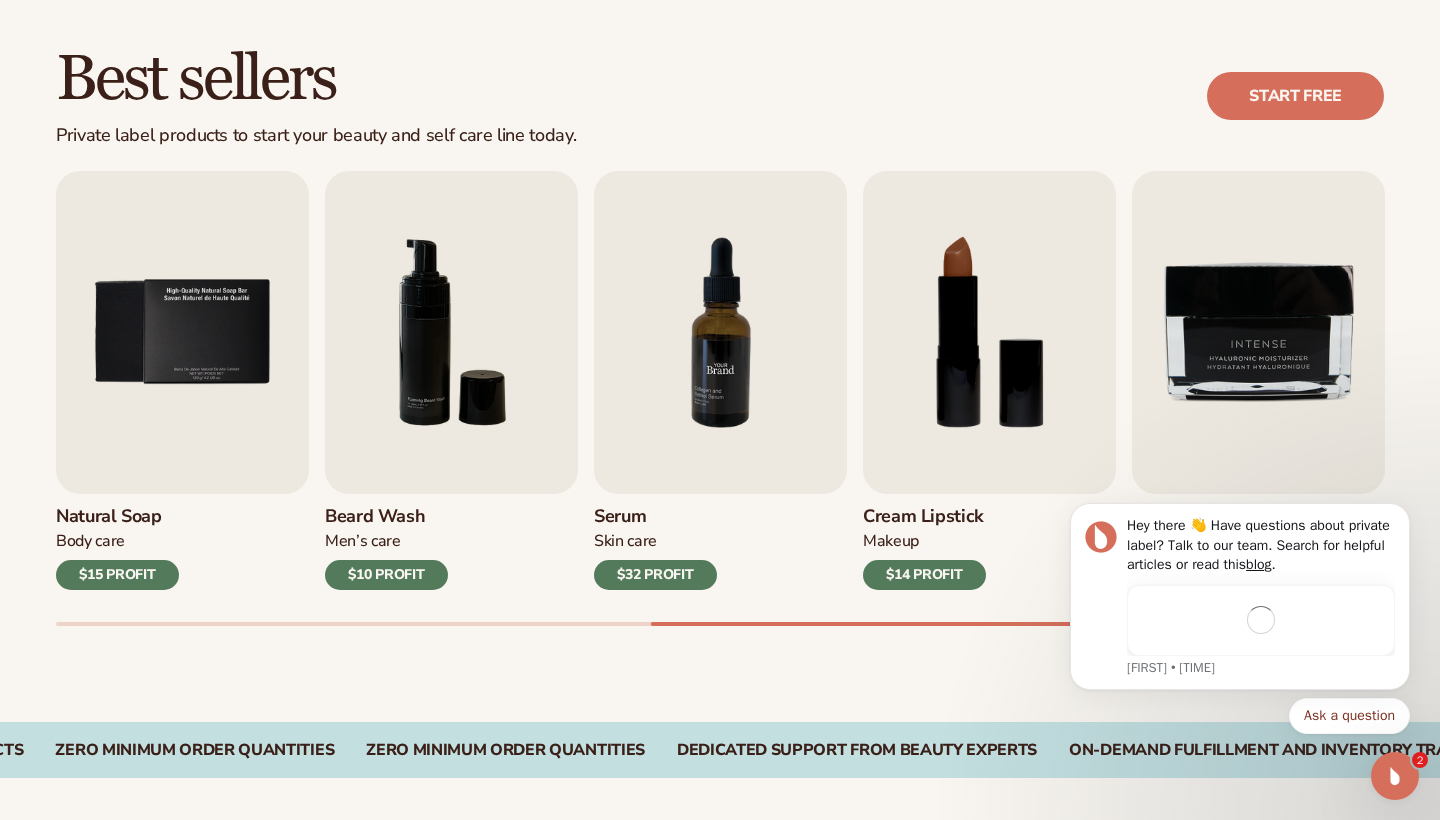click at bounding box center [720, 332] 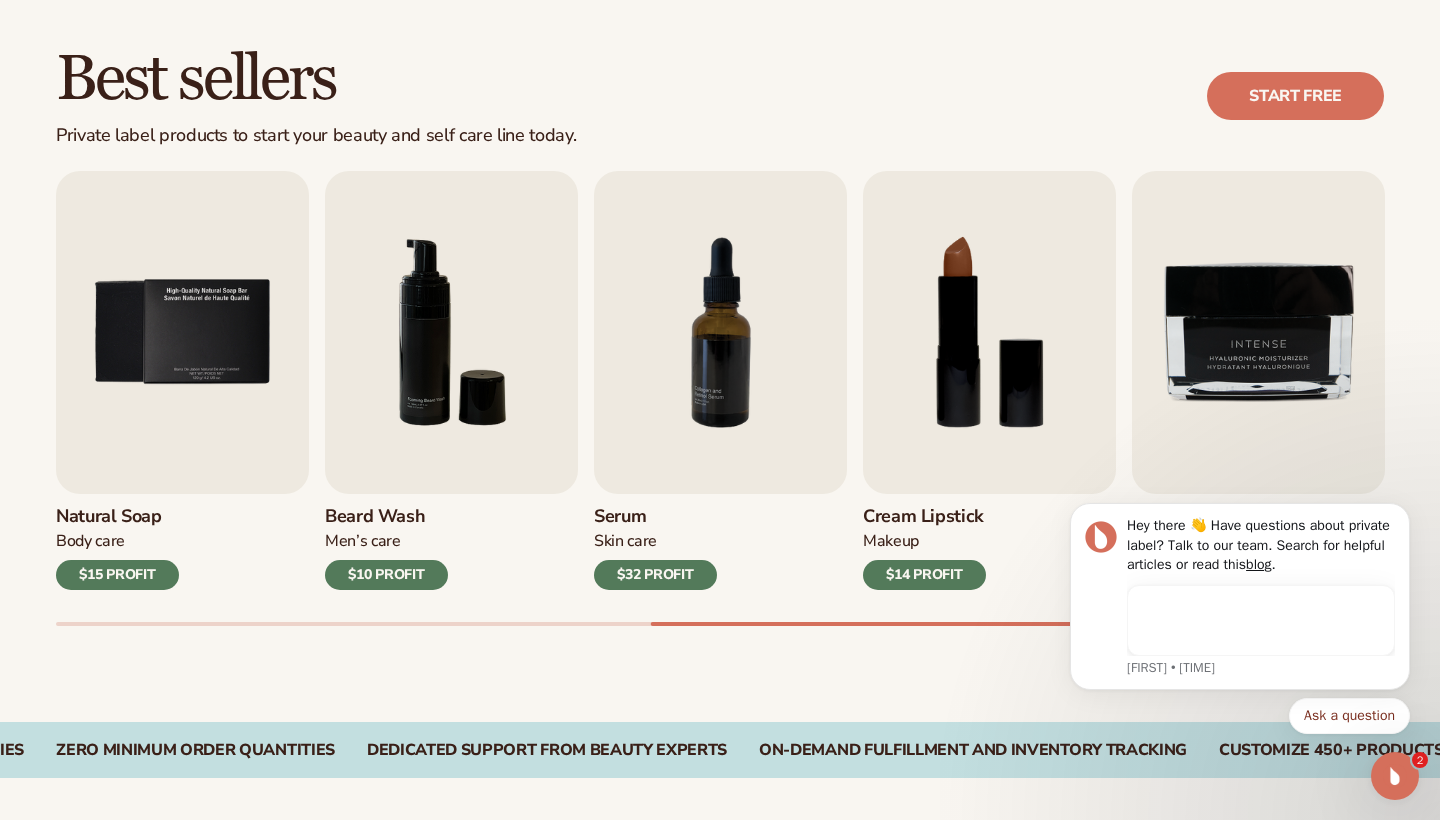 click on "$32 PROFIT" at bounding box center [655, 575] 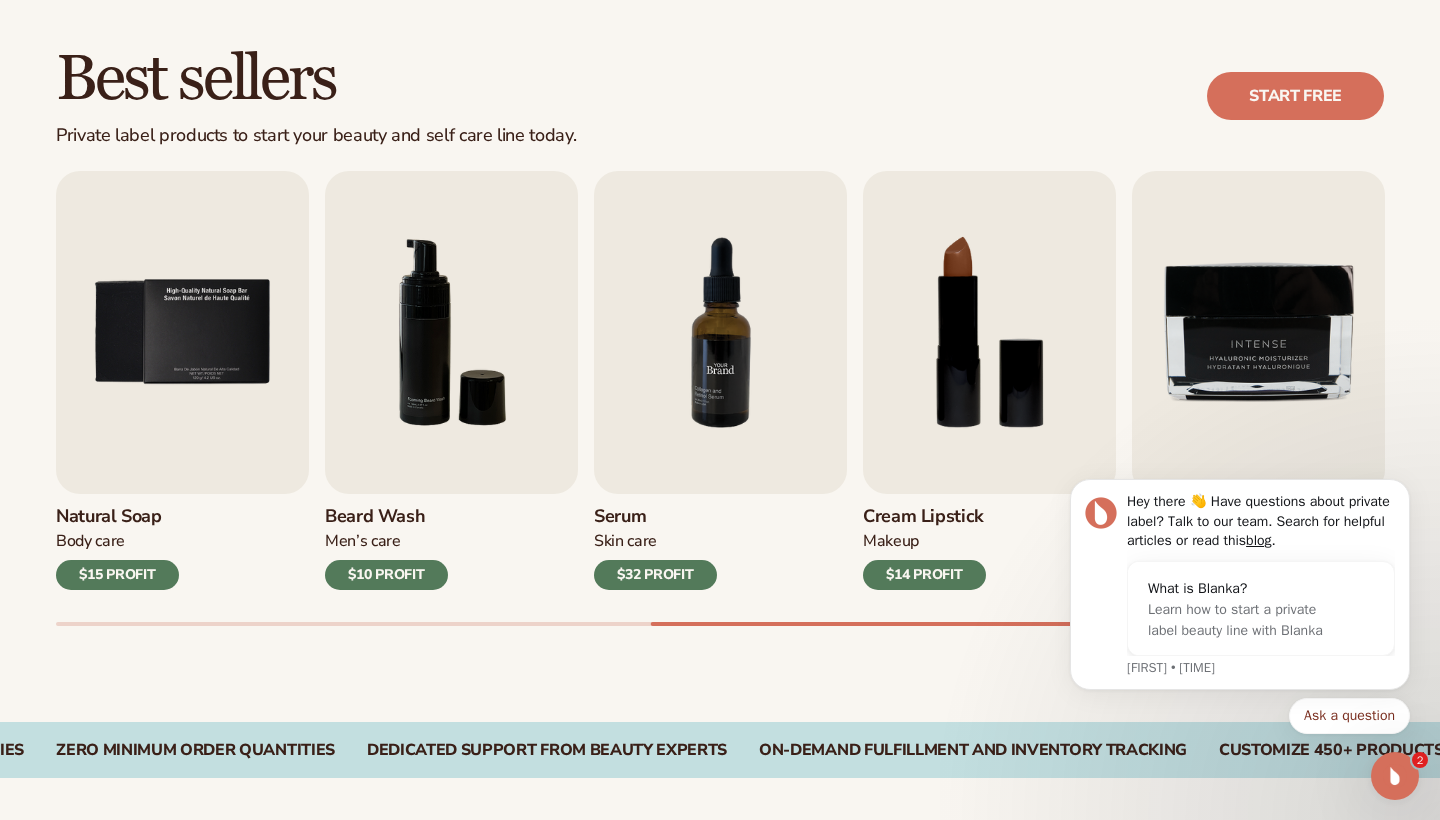 click at bounding box center (720, 332) 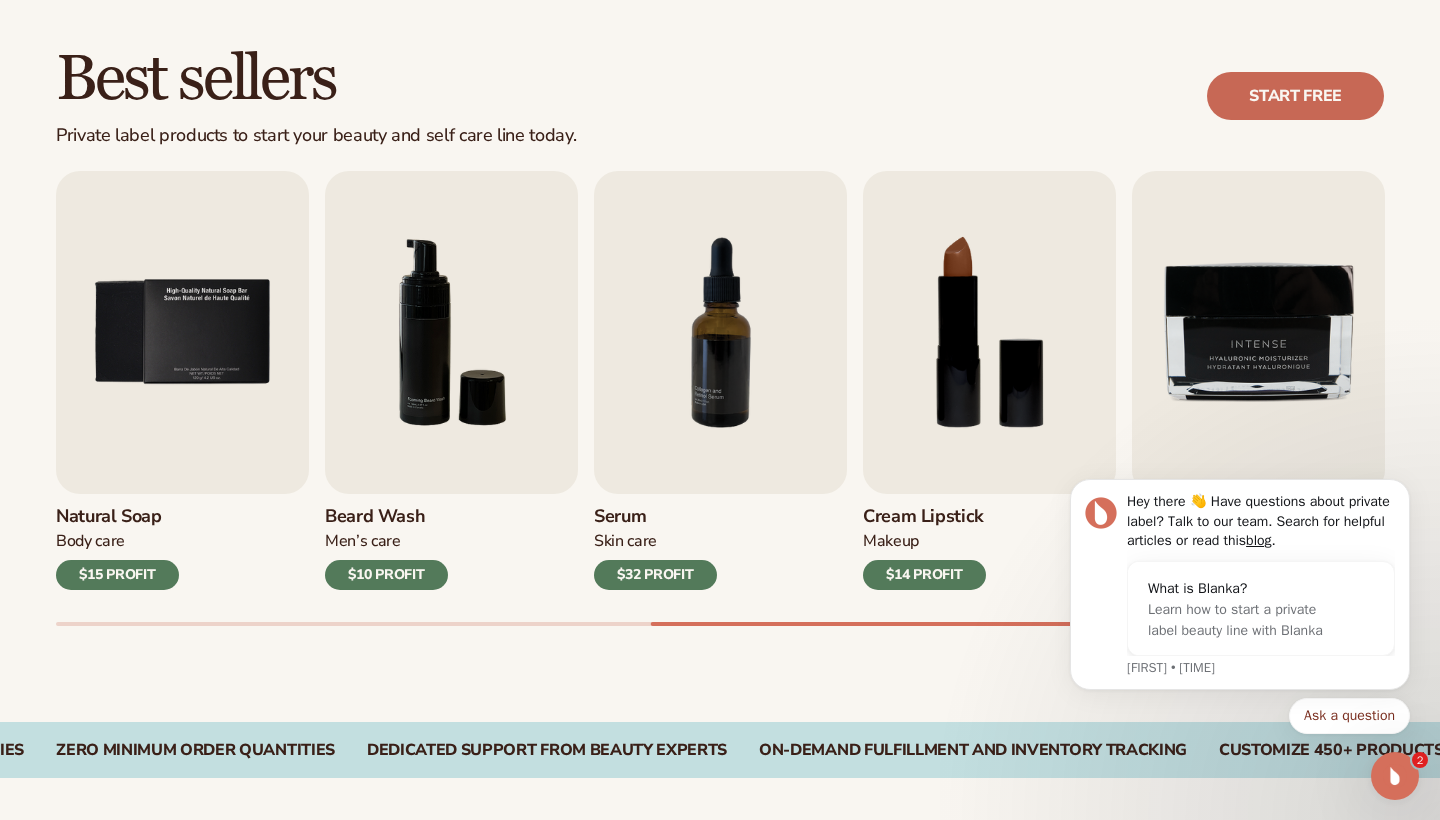 click on "Start free" at bounding box center (1295, 96) 